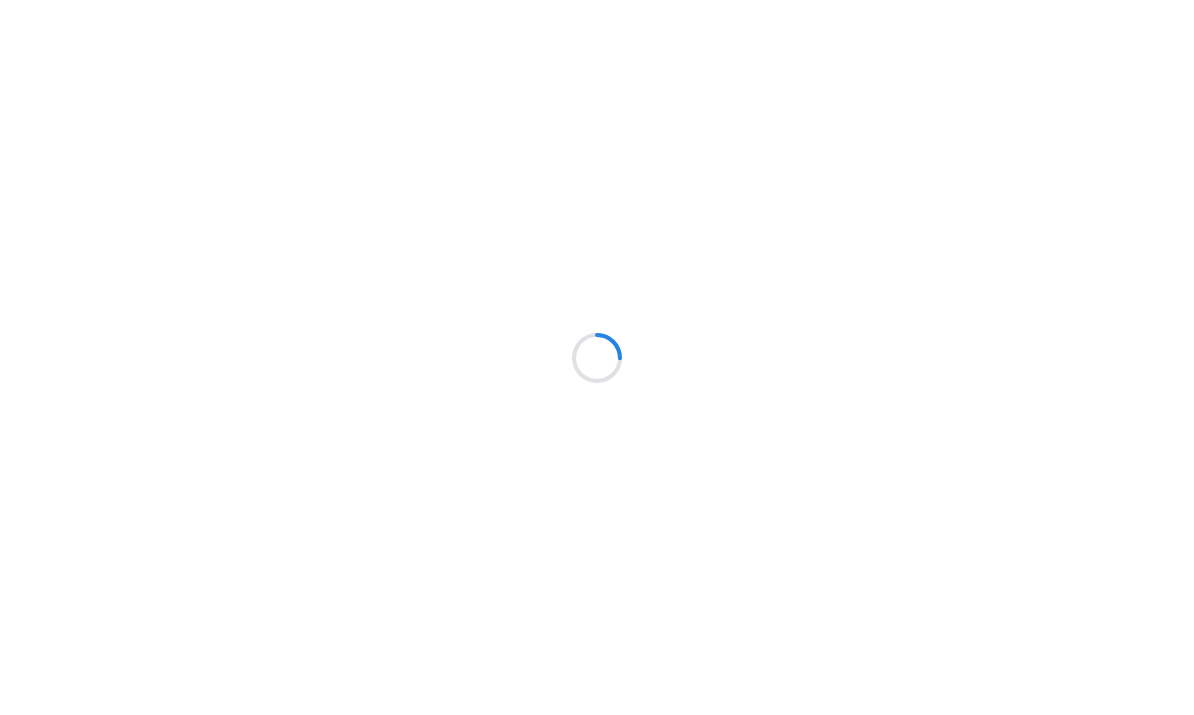scroll, scrollTop: 0, scrollLeft: 0, axis: both 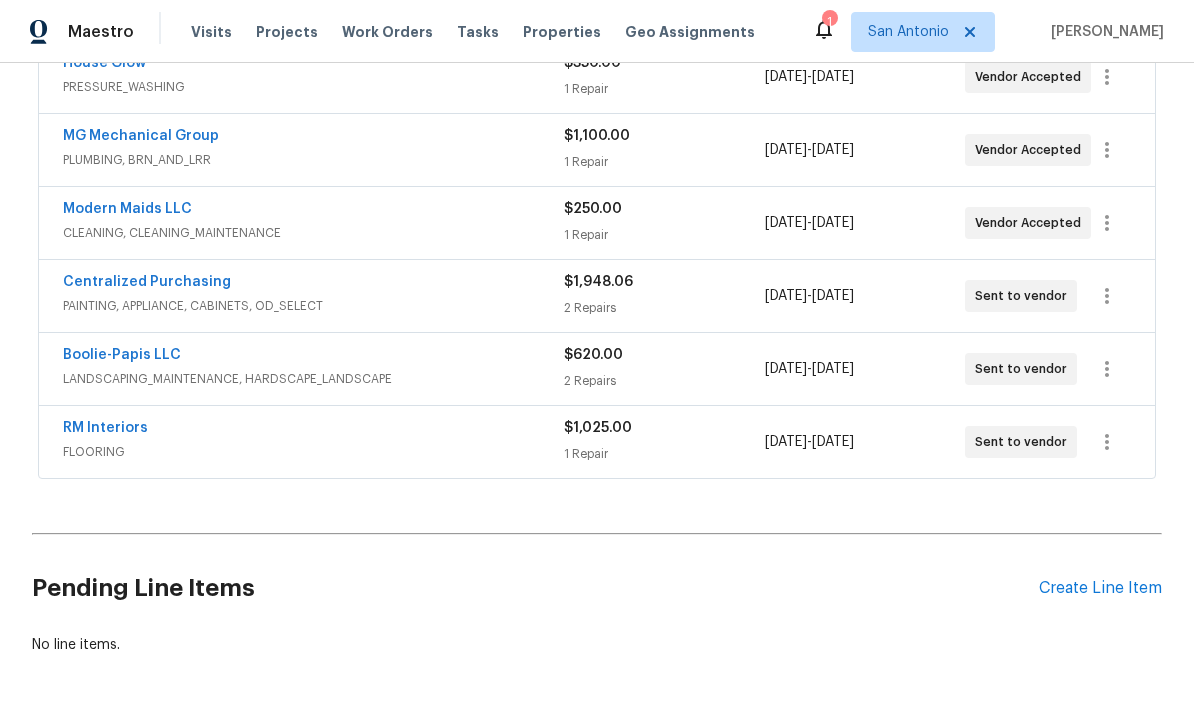 click on "RM Interiors" at bounding box center [105, 428] 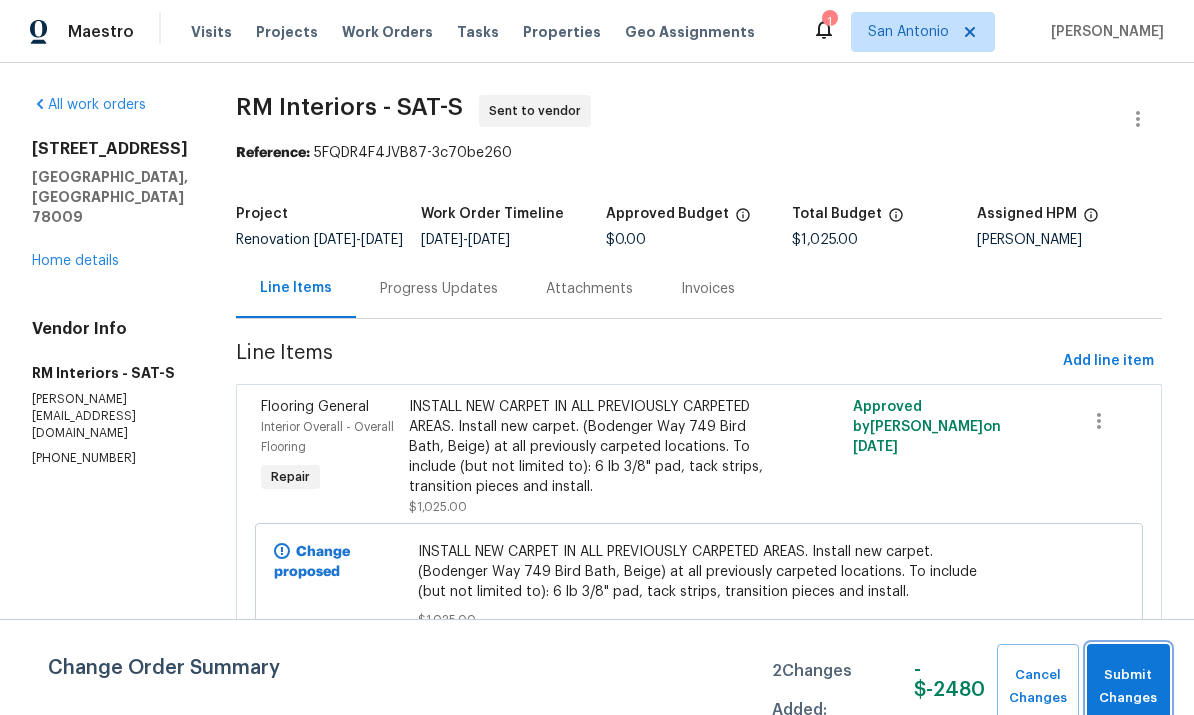 click on "Submit Changes" at bounding box center (1128, 687) 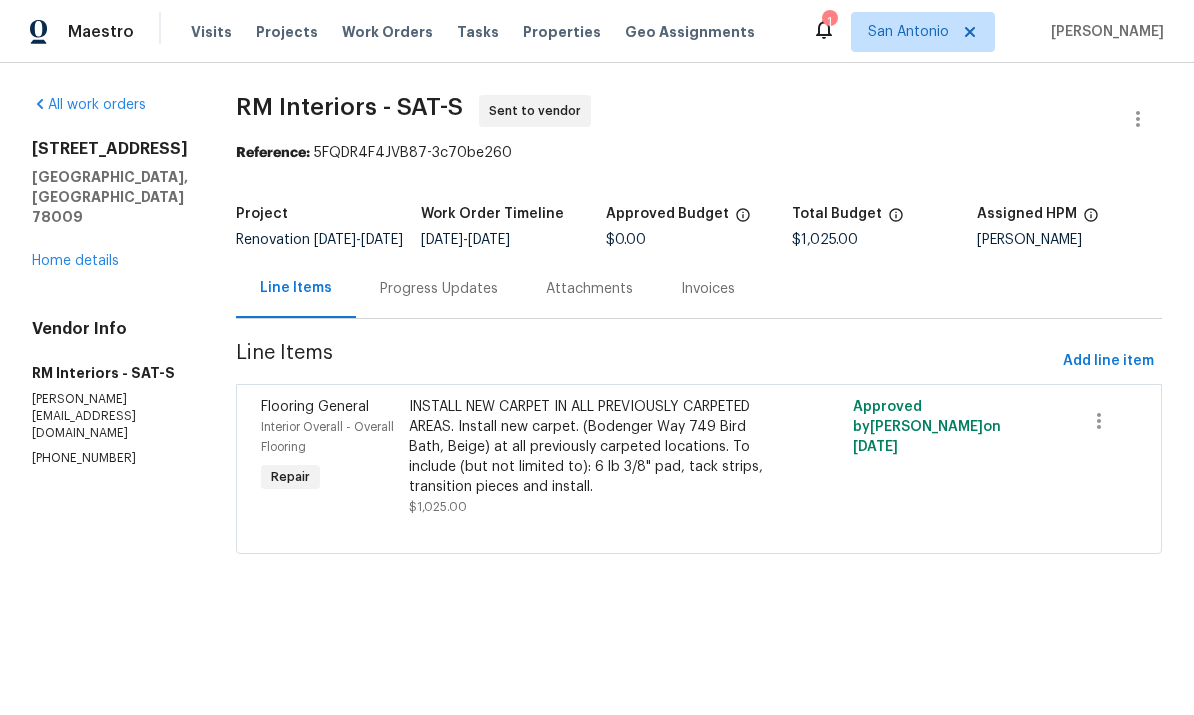 click on "Progress Updates" at bounding box center (439, 289) 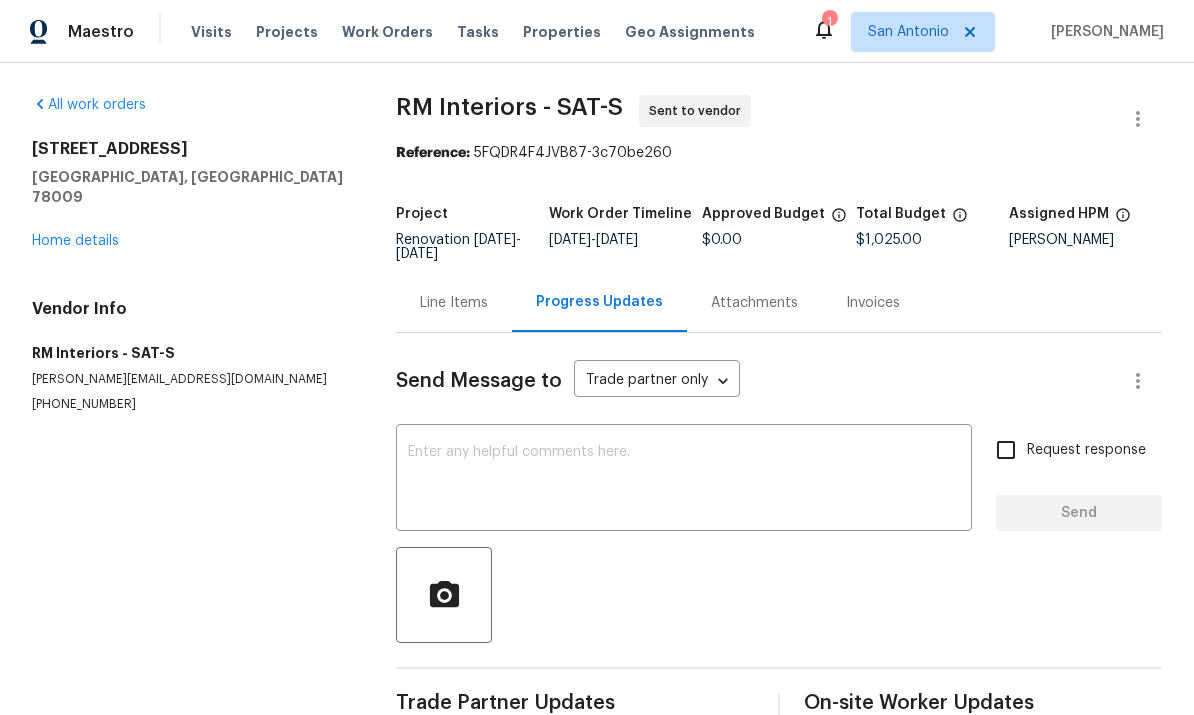 scroll, scrollTop: 43, scrollLeft: 0, axis: vertical 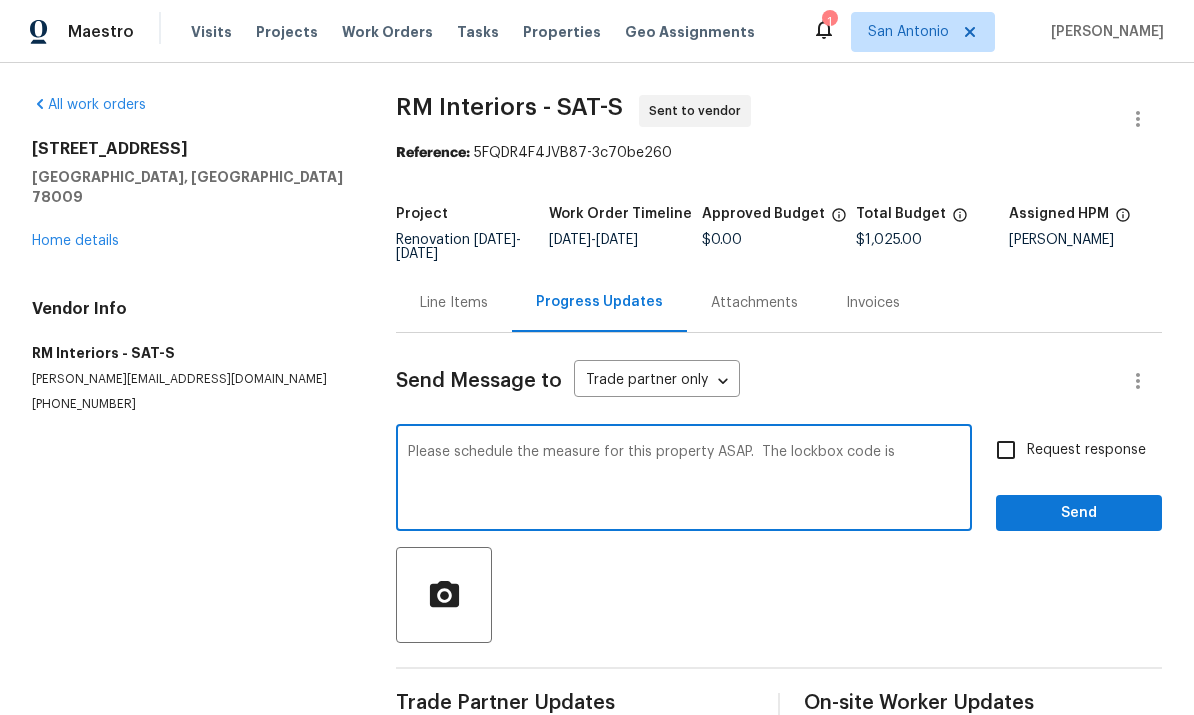 click on "Please schedule the measure for this property ASAP.  The lockbox code is" at bounding box center (684, 480) 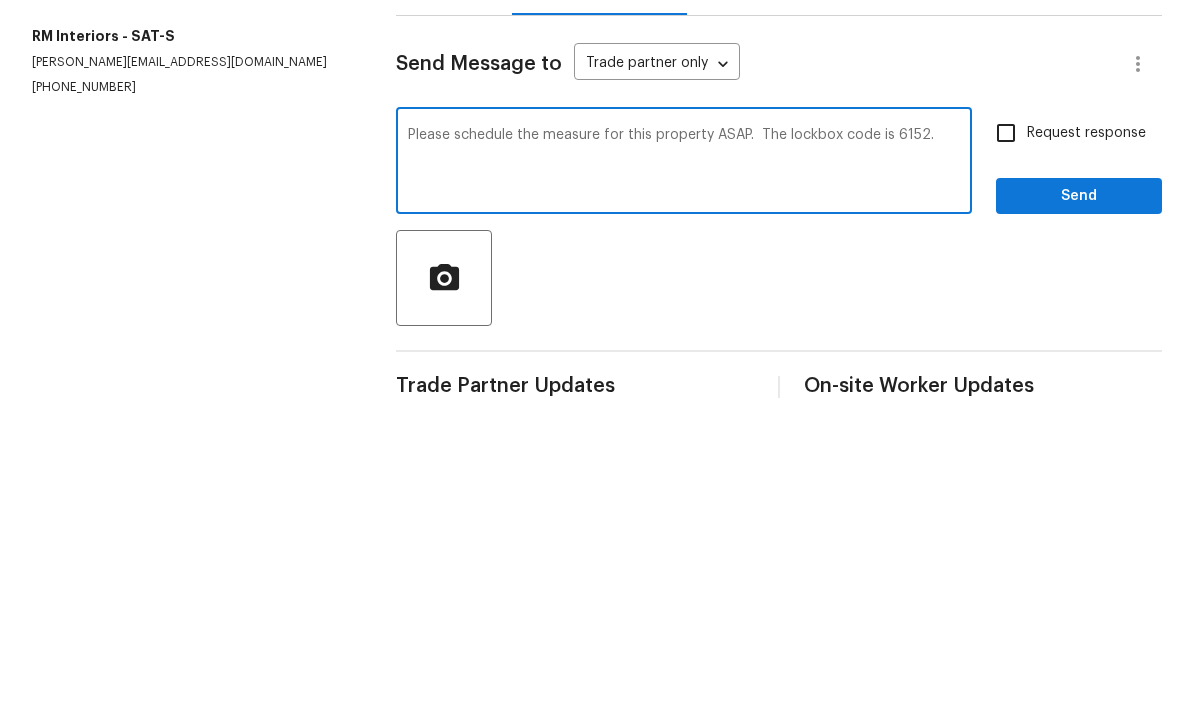 scroll, scrollTop: 43, scrollLeft: 0, axis: vertical 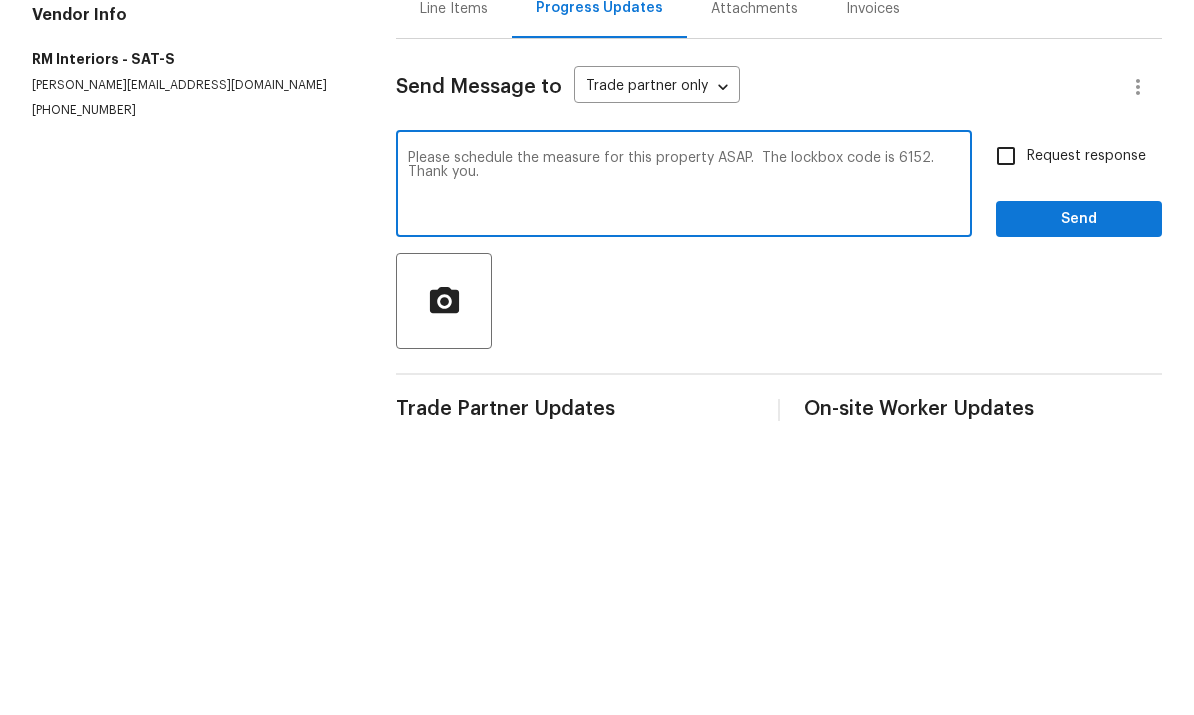type on "Please schedule the measure for this property ASAP.  The lockbox code is 6152.  Thank you." 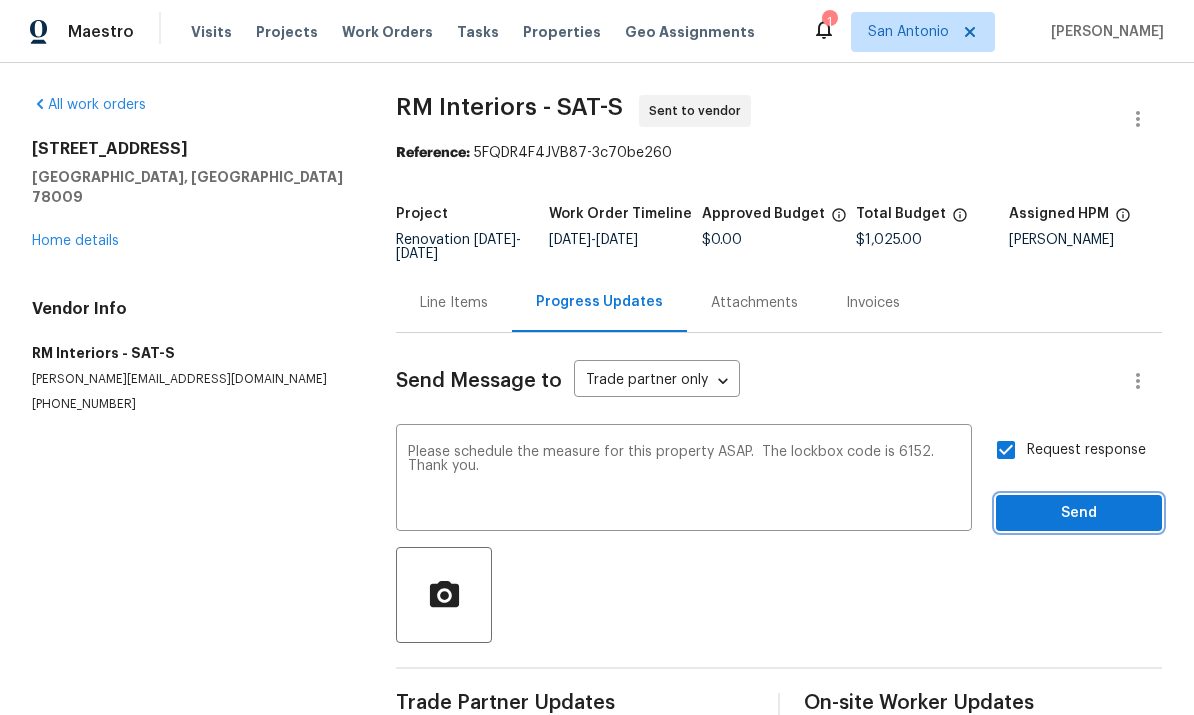click on "Send" at bounding box center [1079, 513] 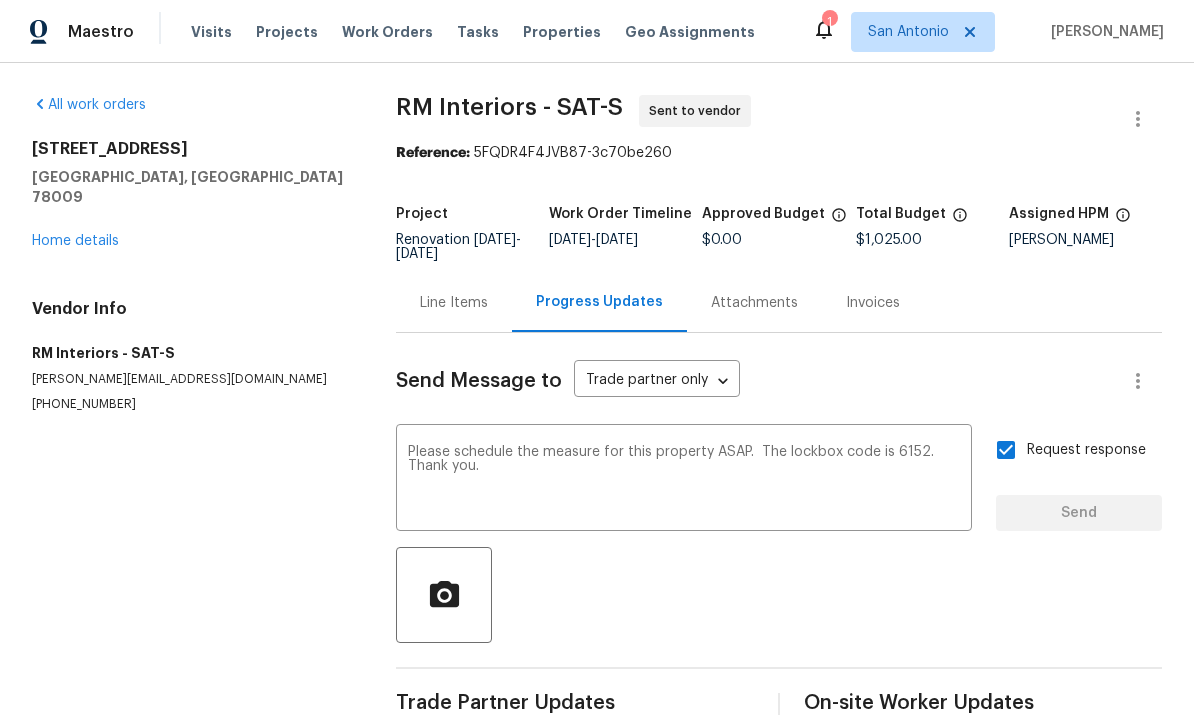 type 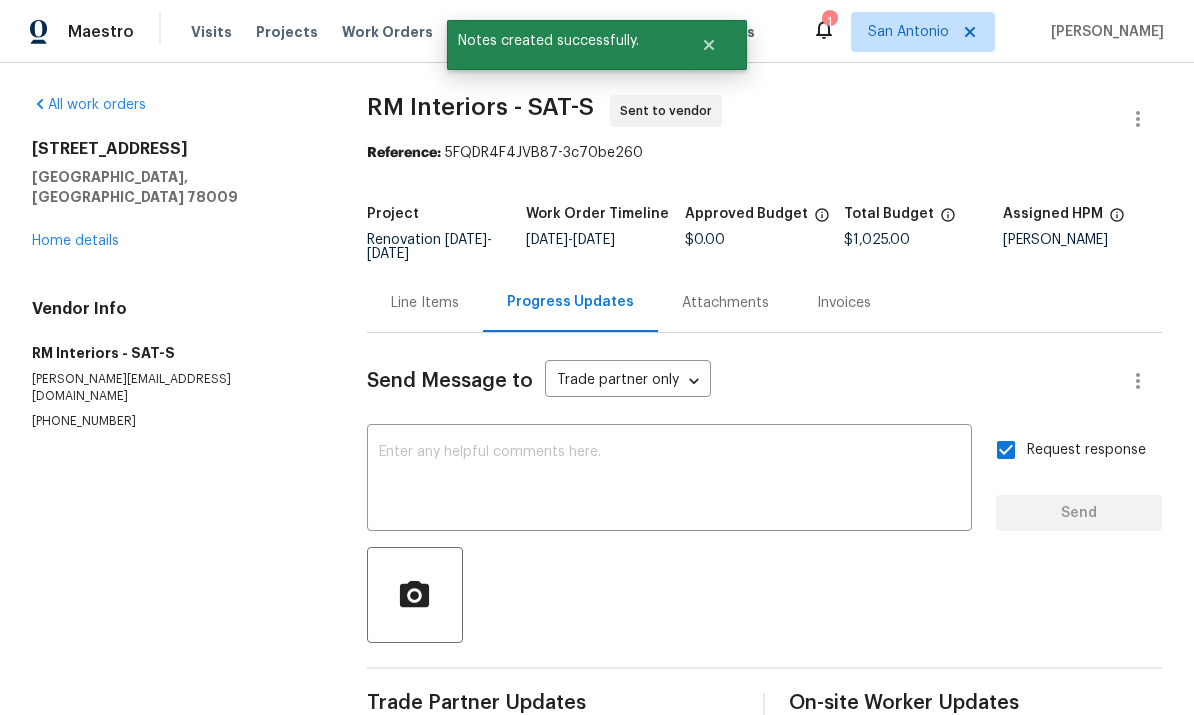 click on "Home details" at bounding box center (75, 241) 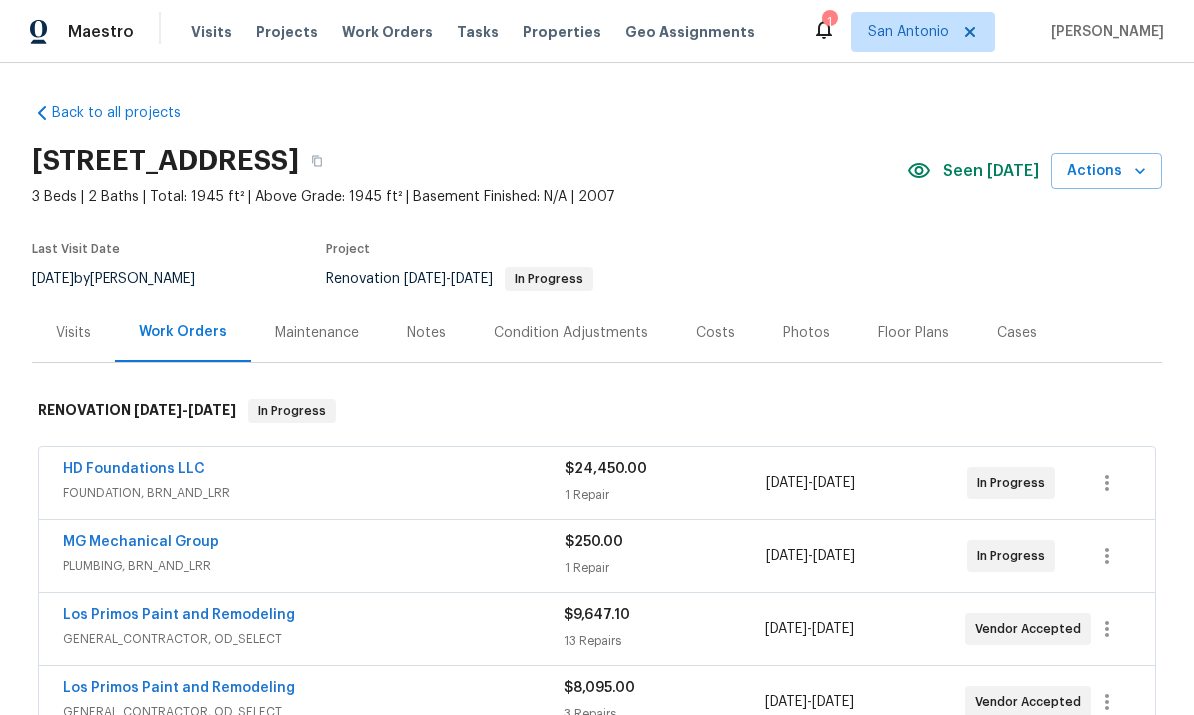scroll, scrollTop: 0, scrollLeft: 0, axis: both 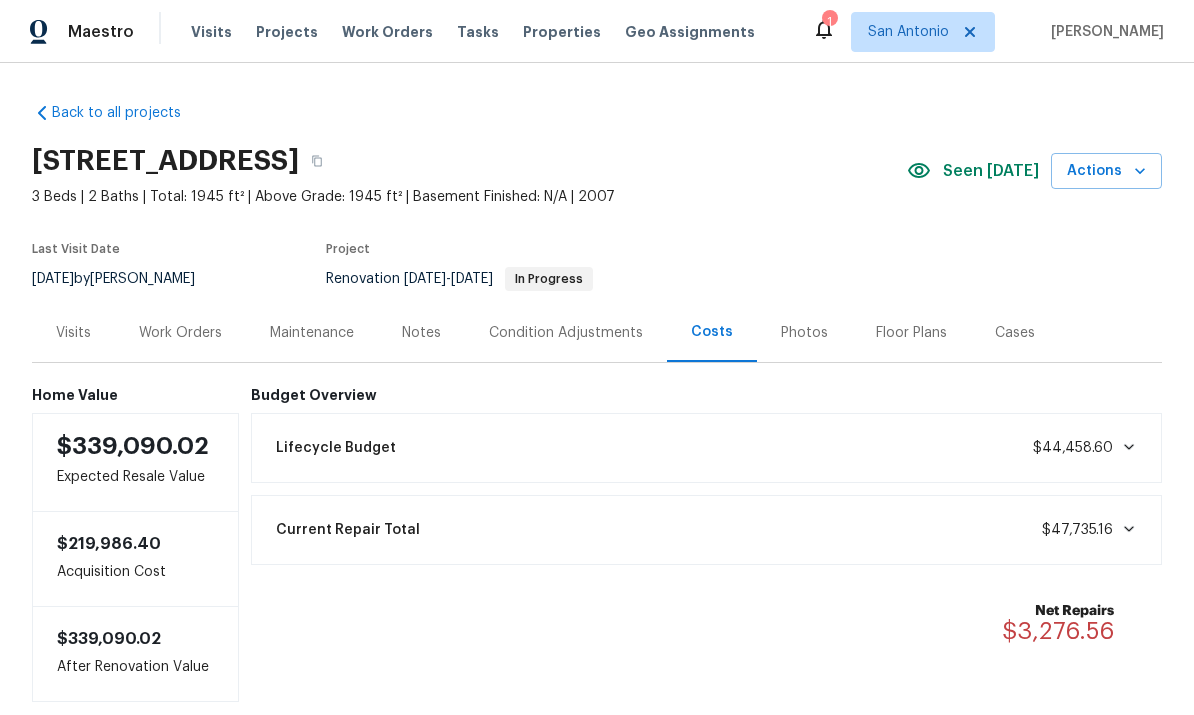 click on "Work Orders" at bounding box center [180, 333] 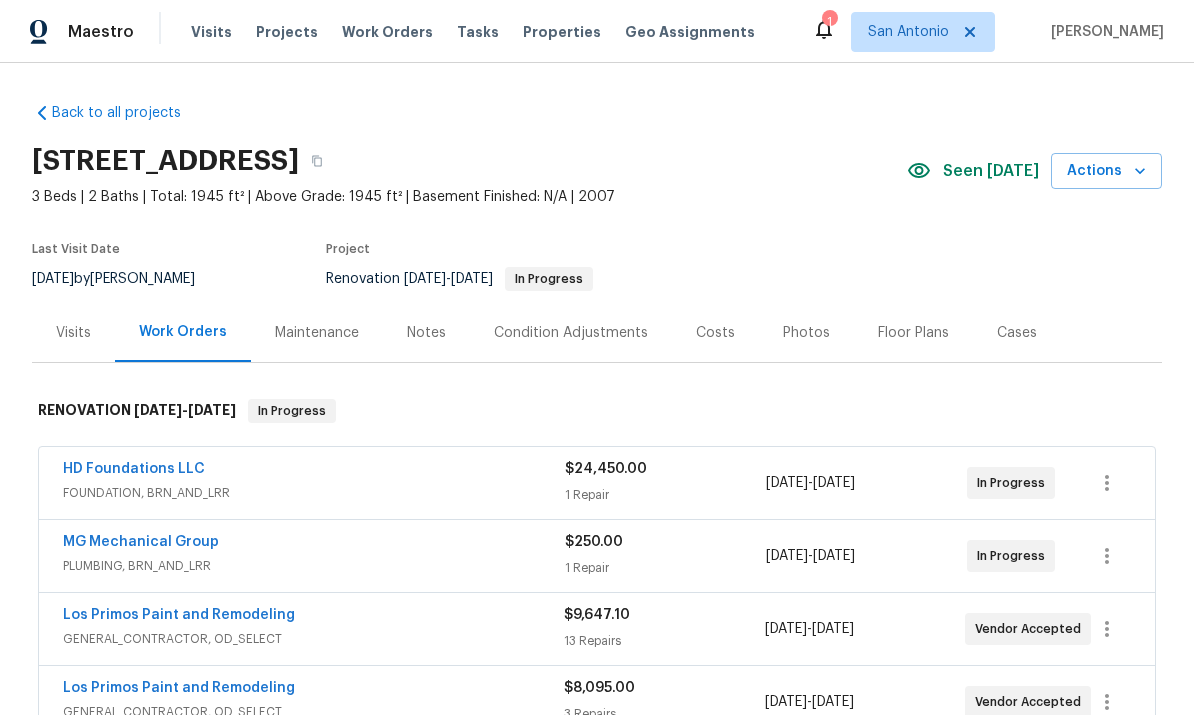 scroll, scrollTop: 0, scrollLeft: 0, axis: both 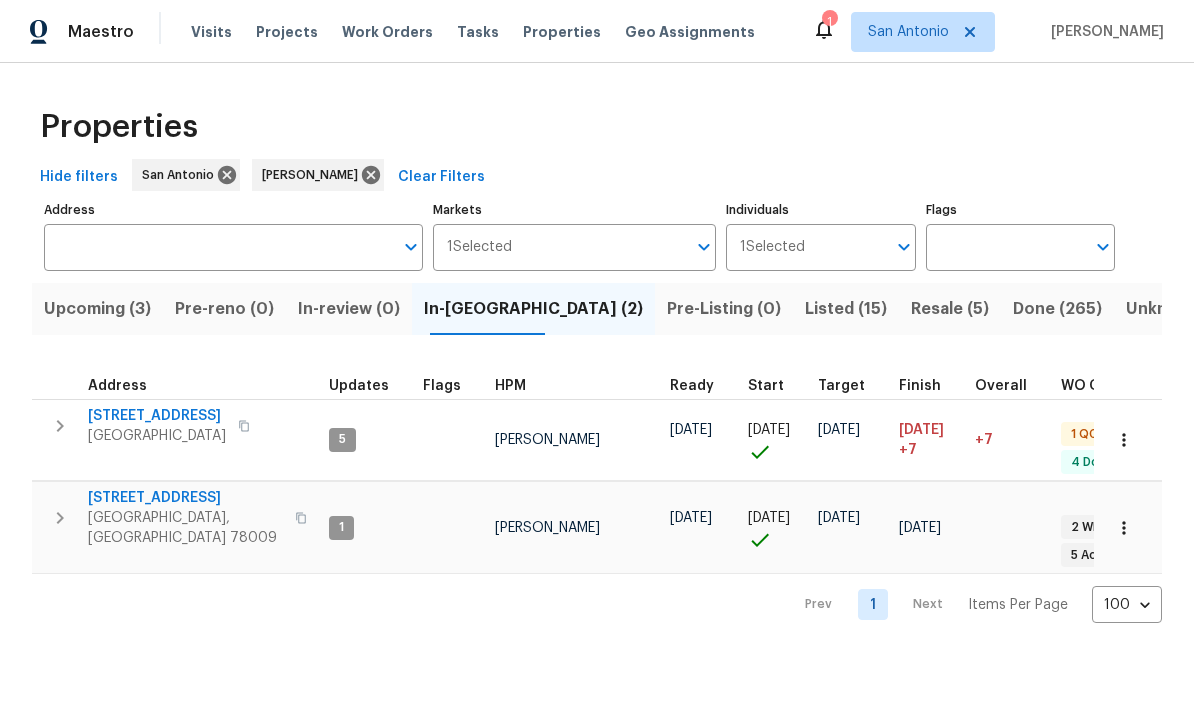 click on "[STREET_ADDRESS]" at bounding box center [157, 416] 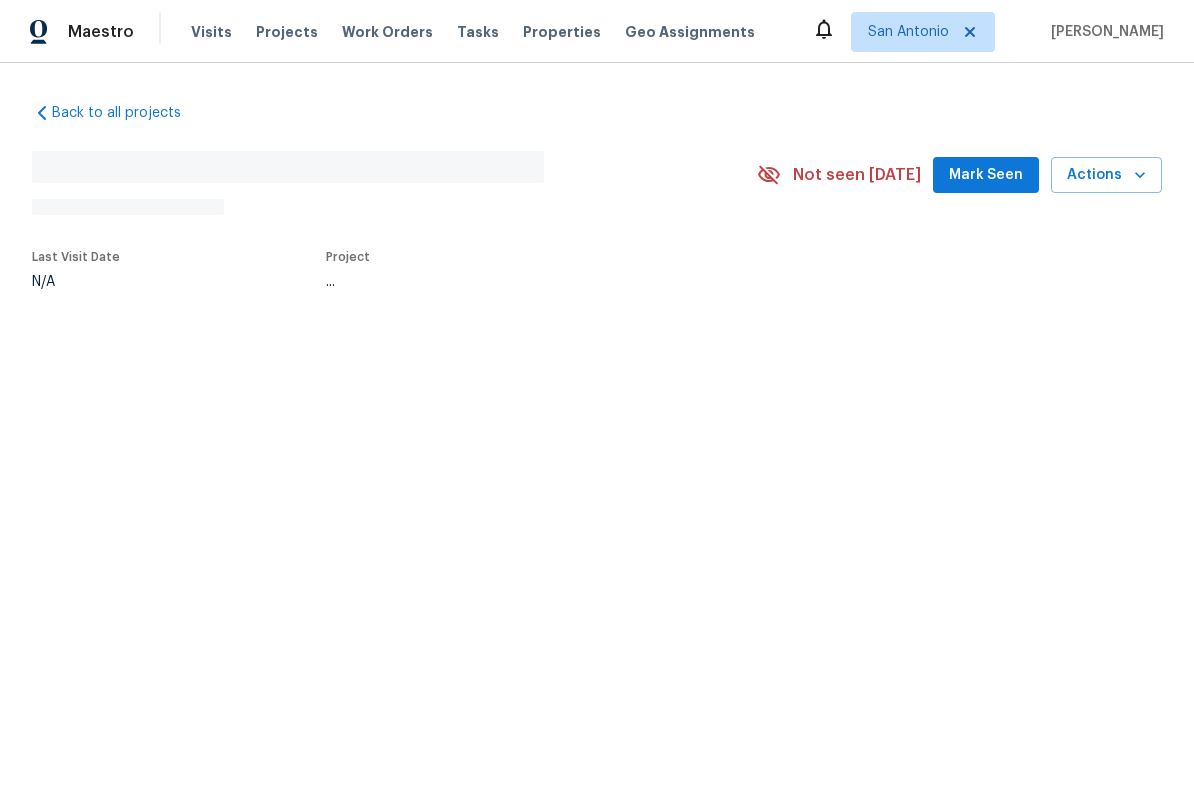 scroll, scrollTop: 0, scrollLeft: 0, axis: both 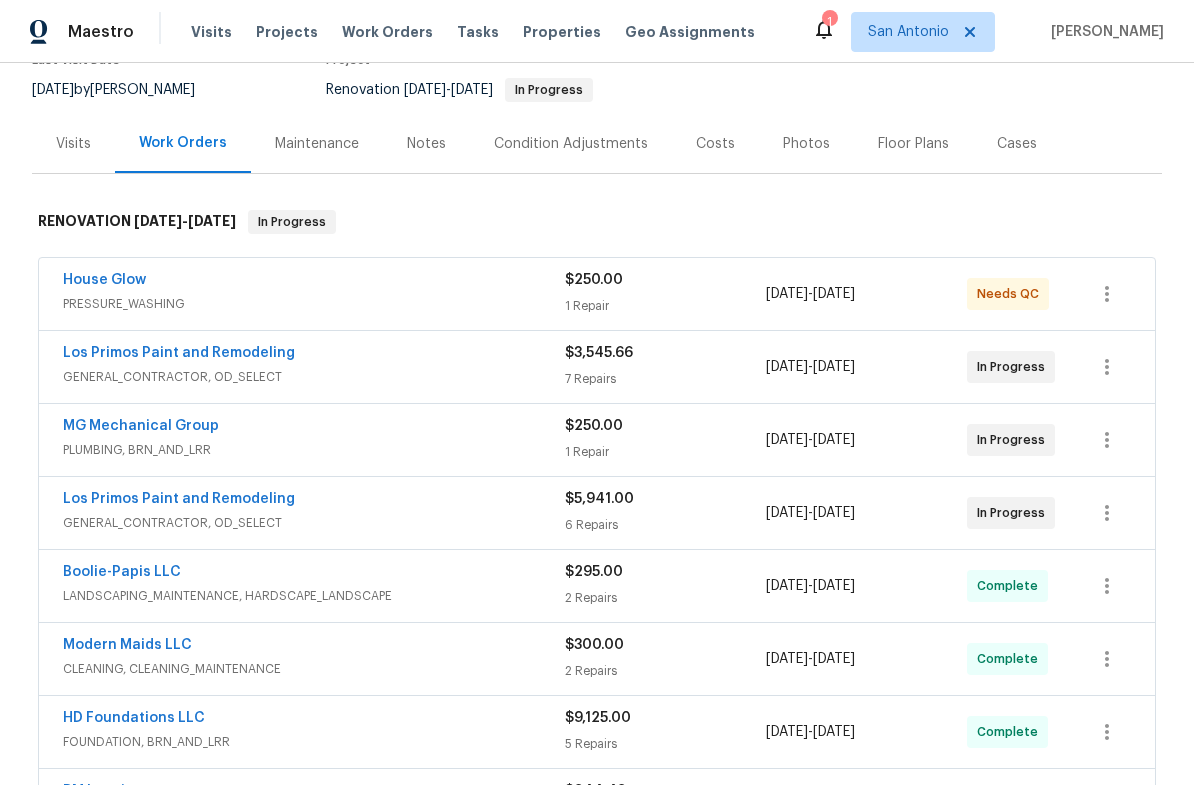 click on "House Glow" at bounding box center (314, 282) 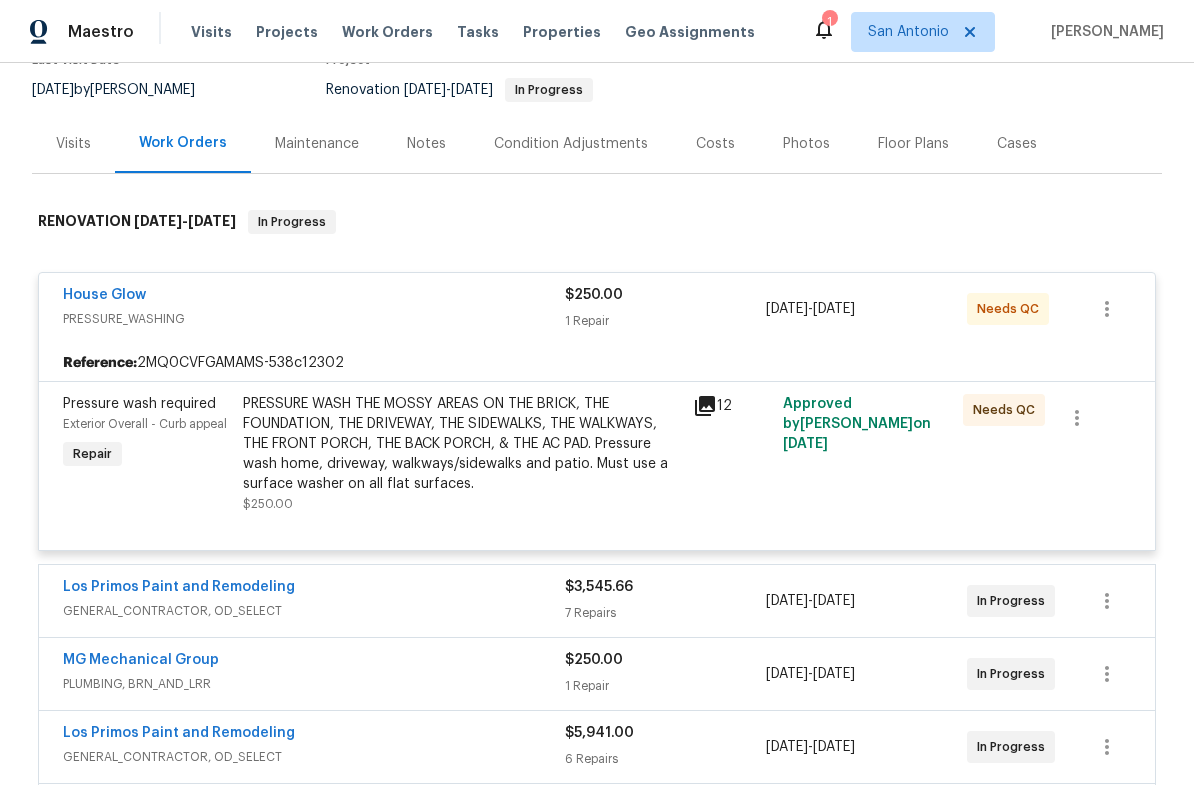 click on "PRESSURE WASH THE MOSSY AREAS ON THE BRICK, THE FOUNDATION, THE DRIVEWAY, THE SIDEWALKS, THE WALKWAYS, THE FRONT PORCH, THE BACK PORCH, & THE AC PAD.
Pressure wash home, driveway, walkways/sidewalks and patio. Must use a surface washer on all flat surfaces." at bounding box center [462, 444] 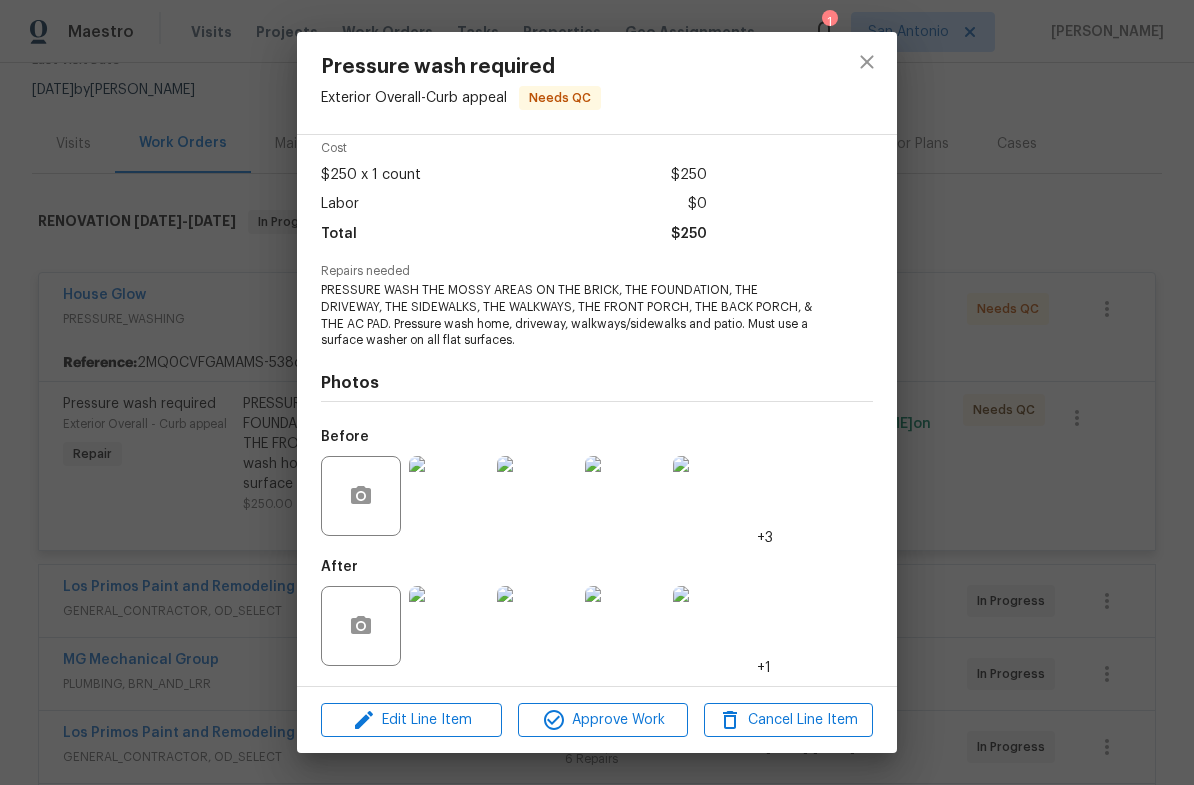 scroll, scrollTop: 89, scrollLeft: 0, axis: vertical 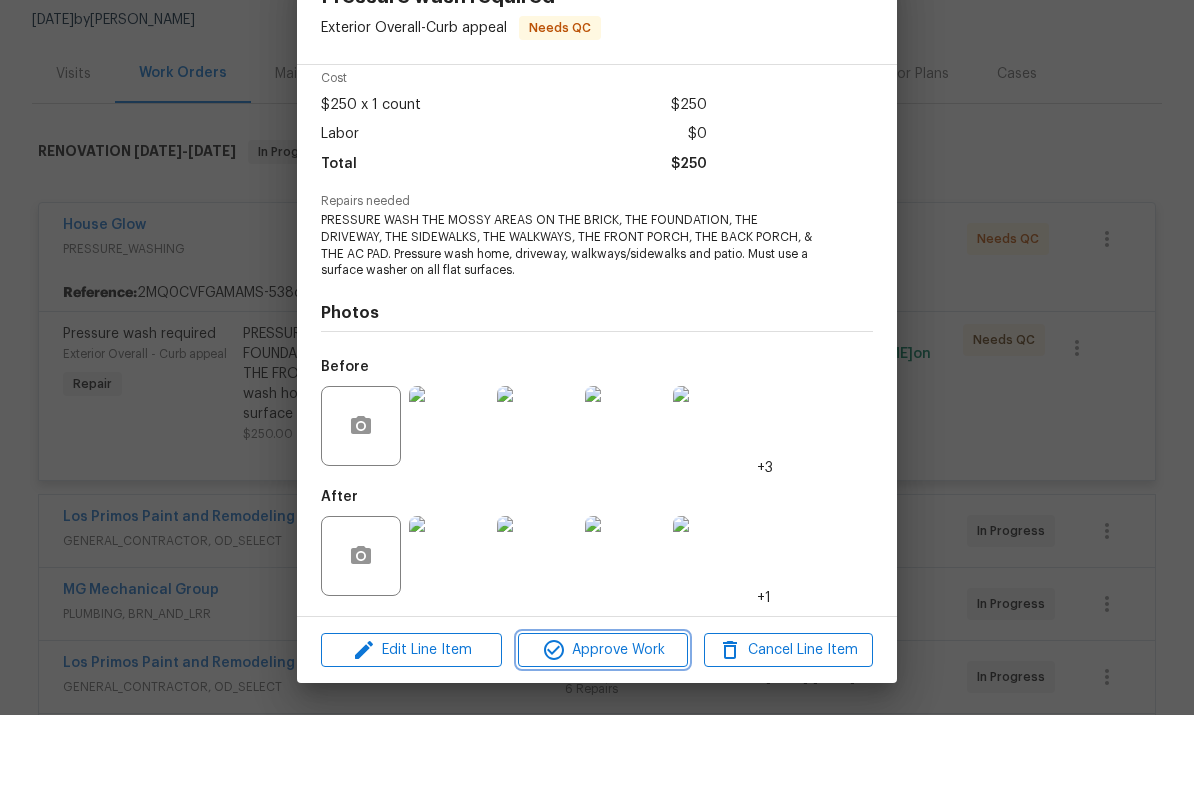 click on "Approve Work" at bounding box center (602, 720) 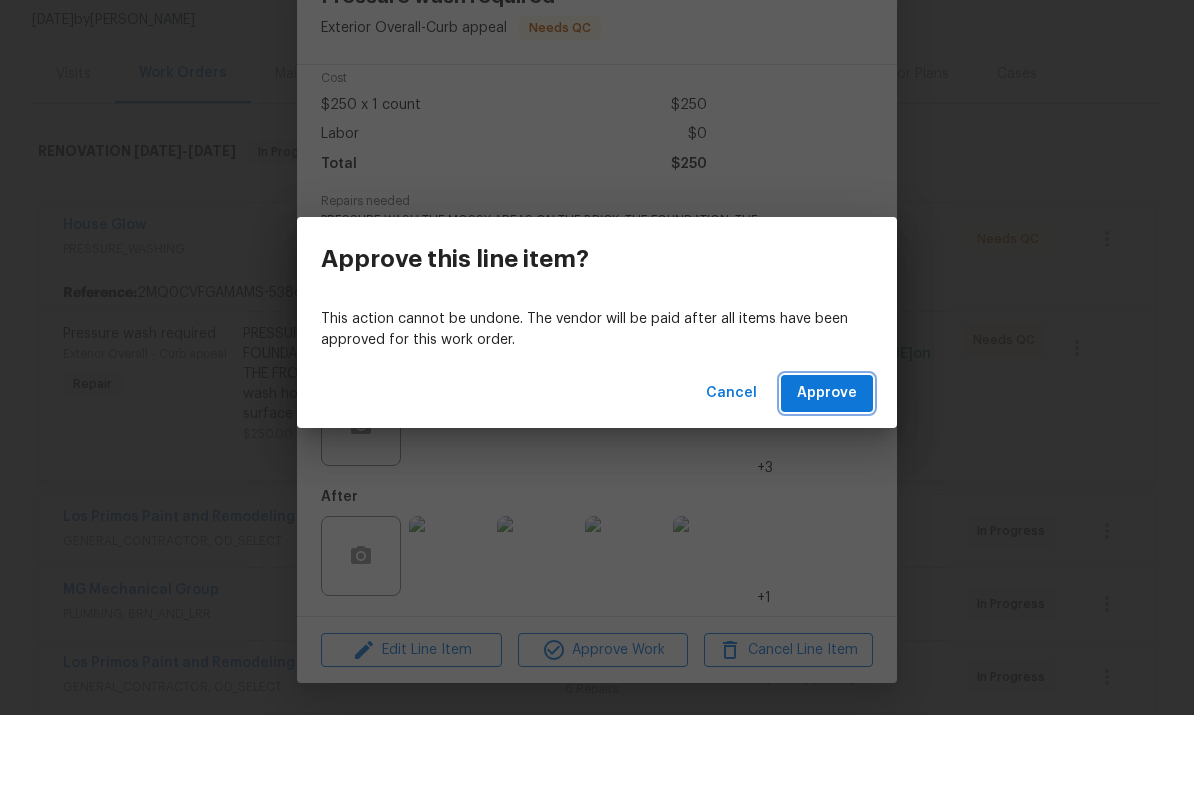 click on "Approve" at bounding box center [827, 463] 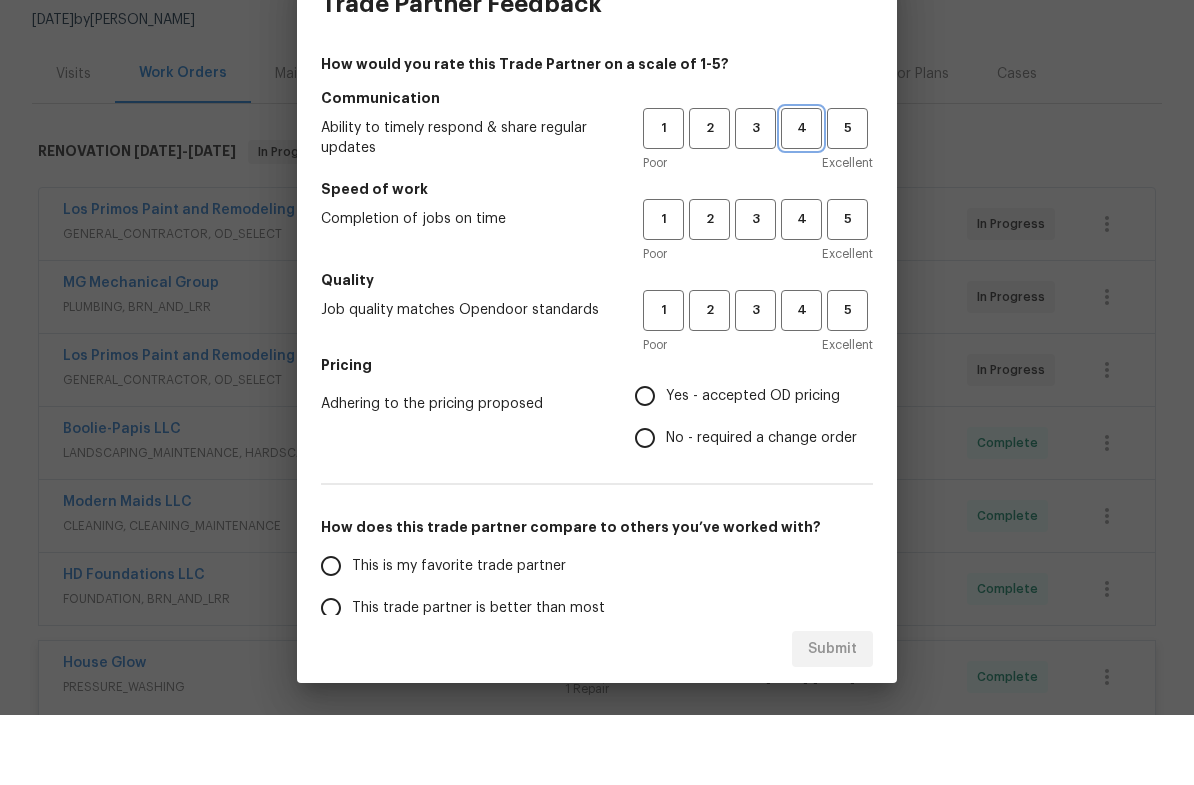 click on "4" at bounding box center [801, 198] 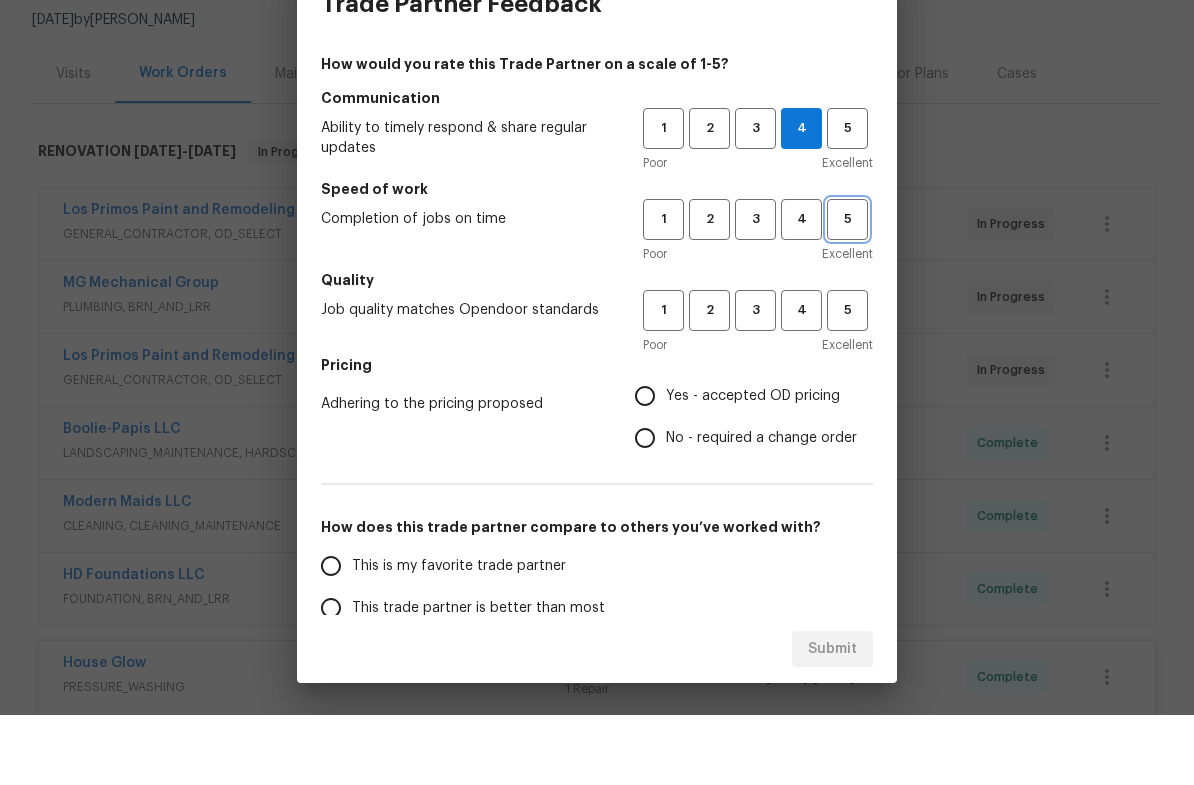 click on "5" at bounding box center (847, 289) 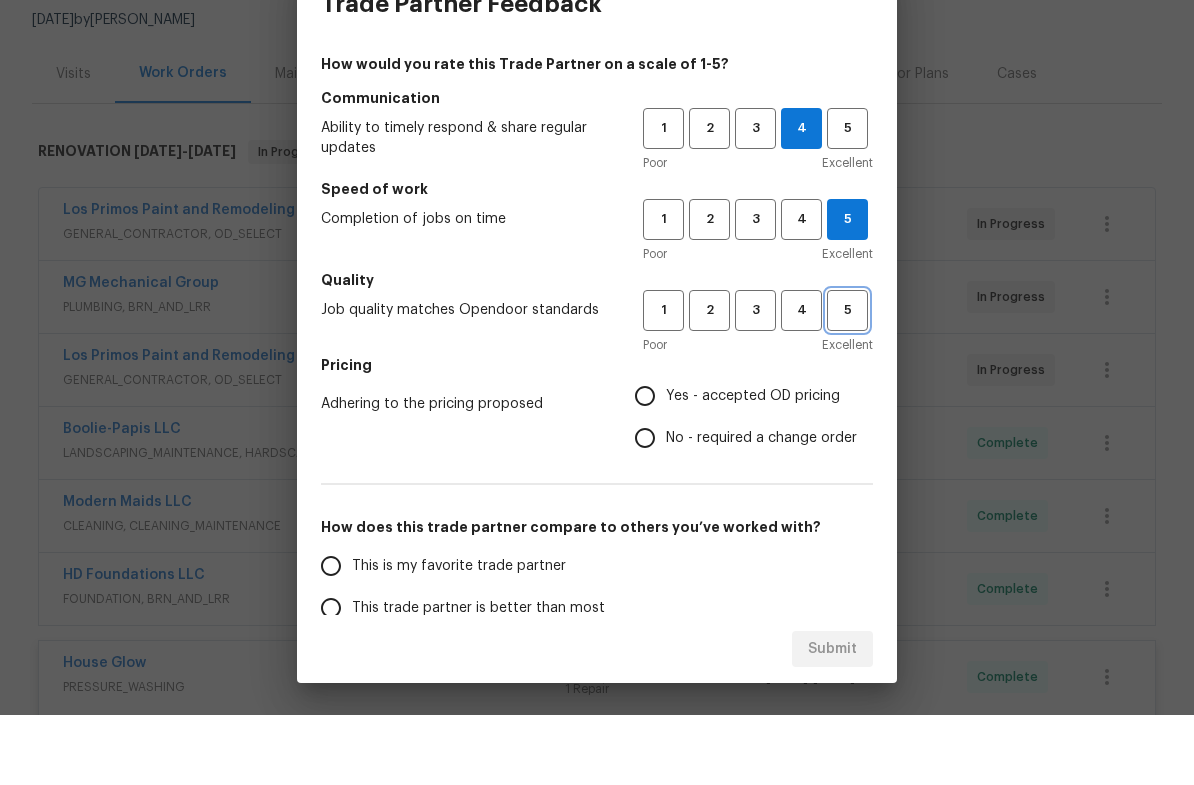 click on "5" at bounding box center [847, 380] 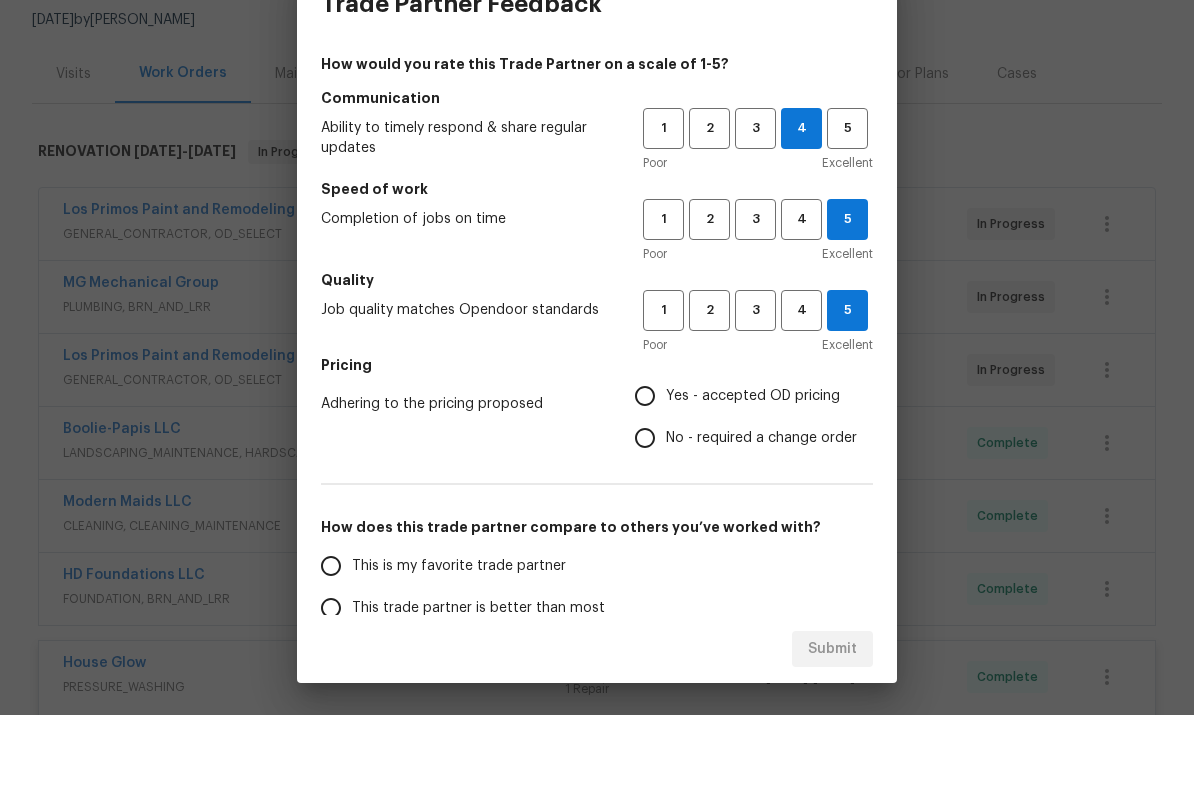 click on "Yes - accepted OD pricing" at bounding box center (645, 466) 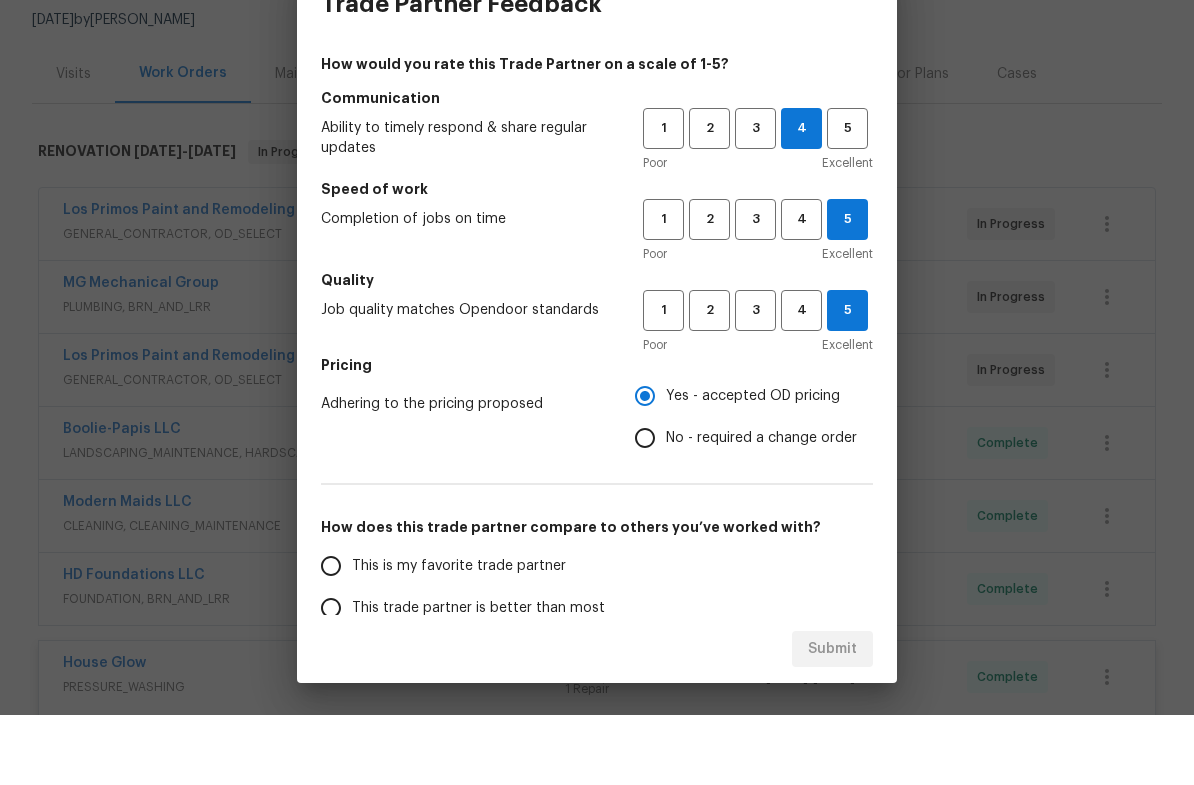 click on "This is my favorite trade partner" at bounding box center [331, 636] 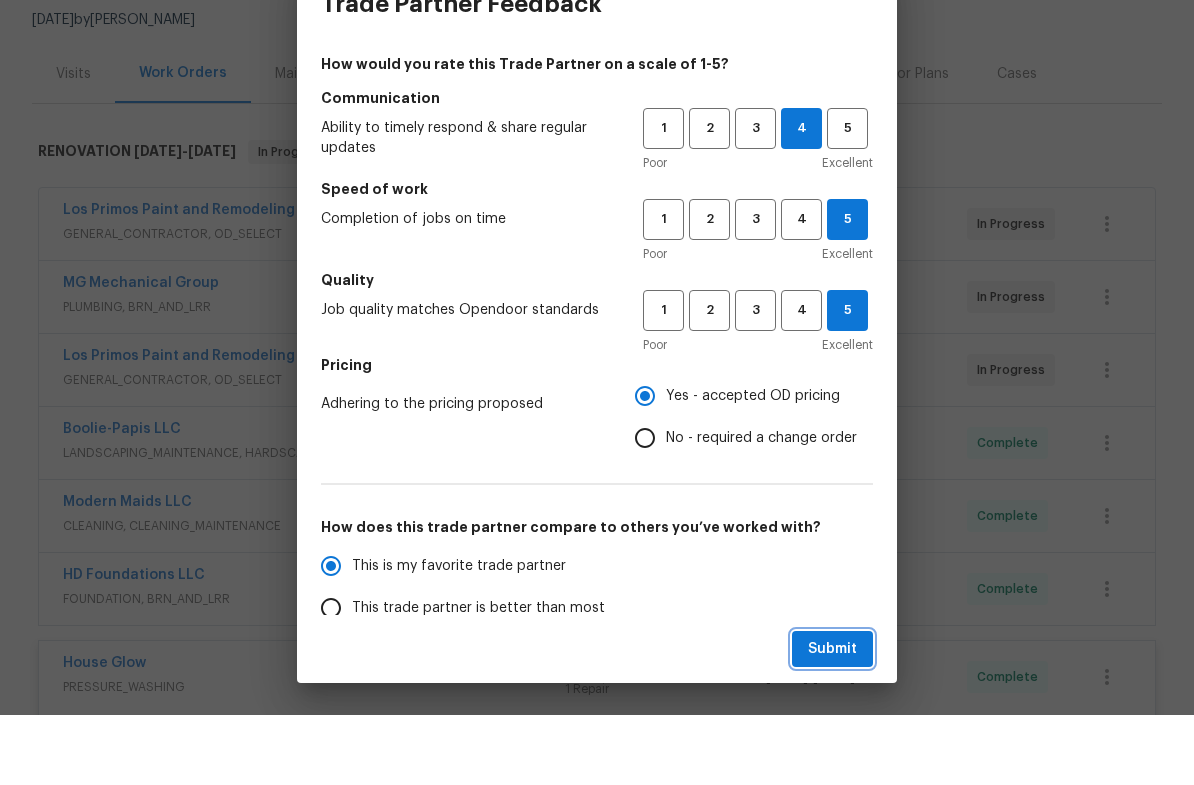 click on "Submit" at bounding box center [832, 719] 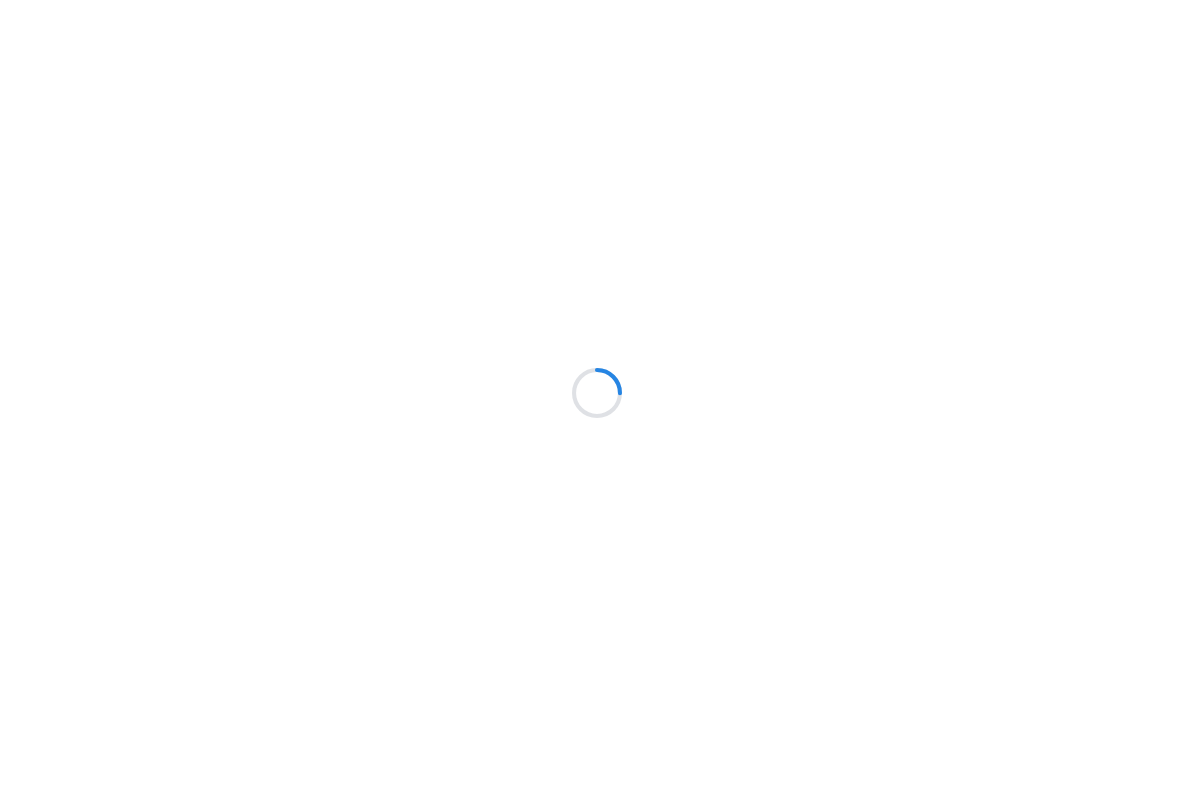 scroll, scrollTop: 70, scrollLeft: 0, axis: vertical 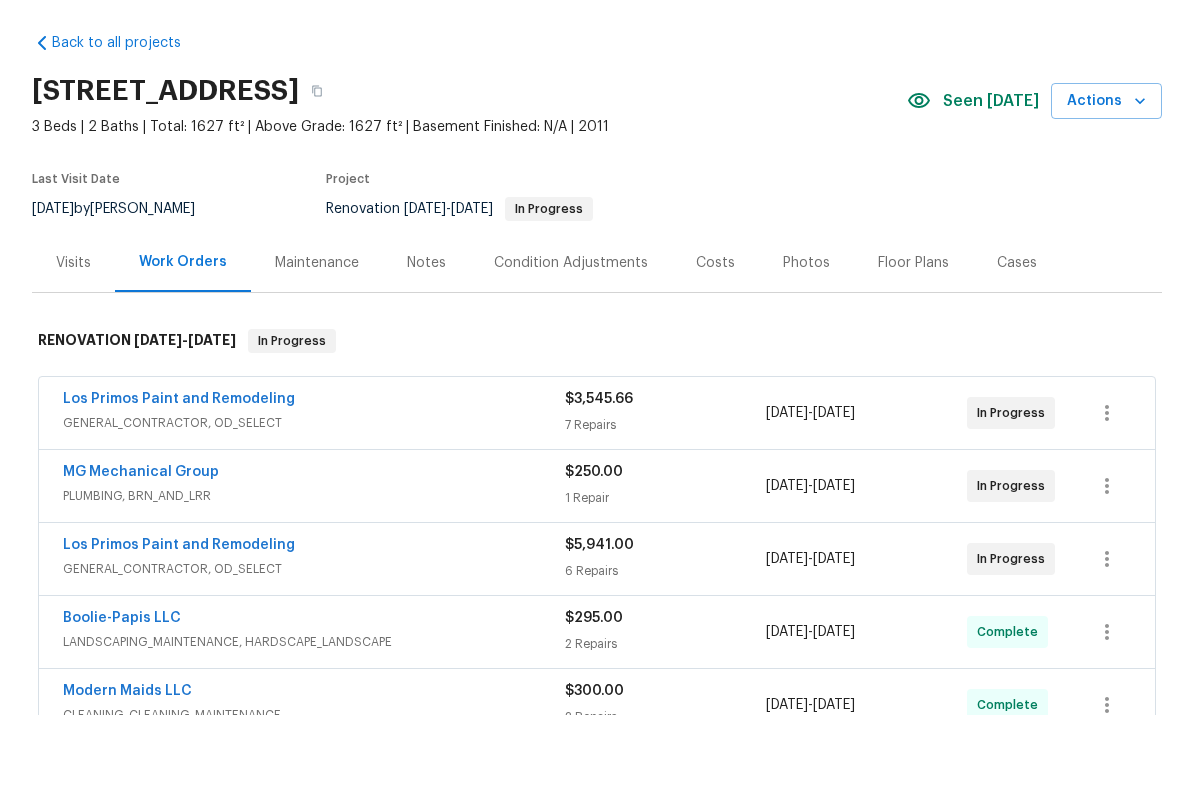 click 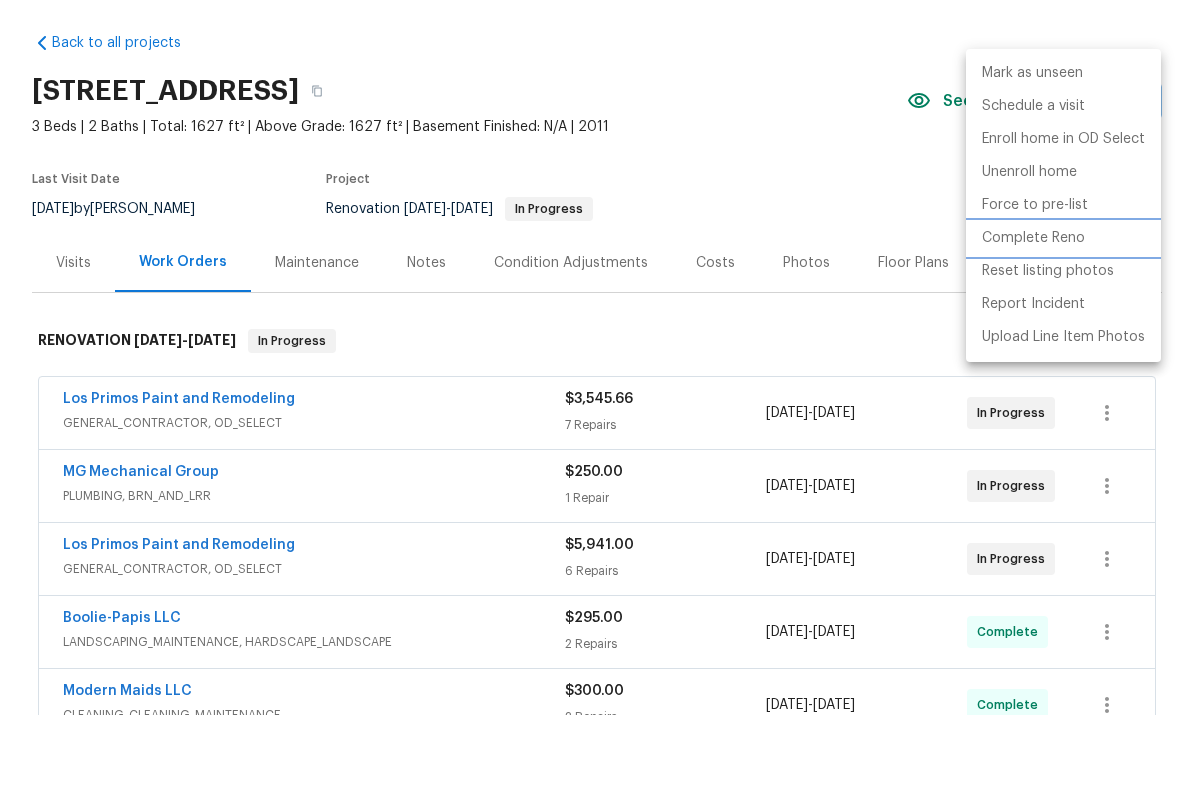 click on "Complete Reno" at bounding box center [1033, 308] 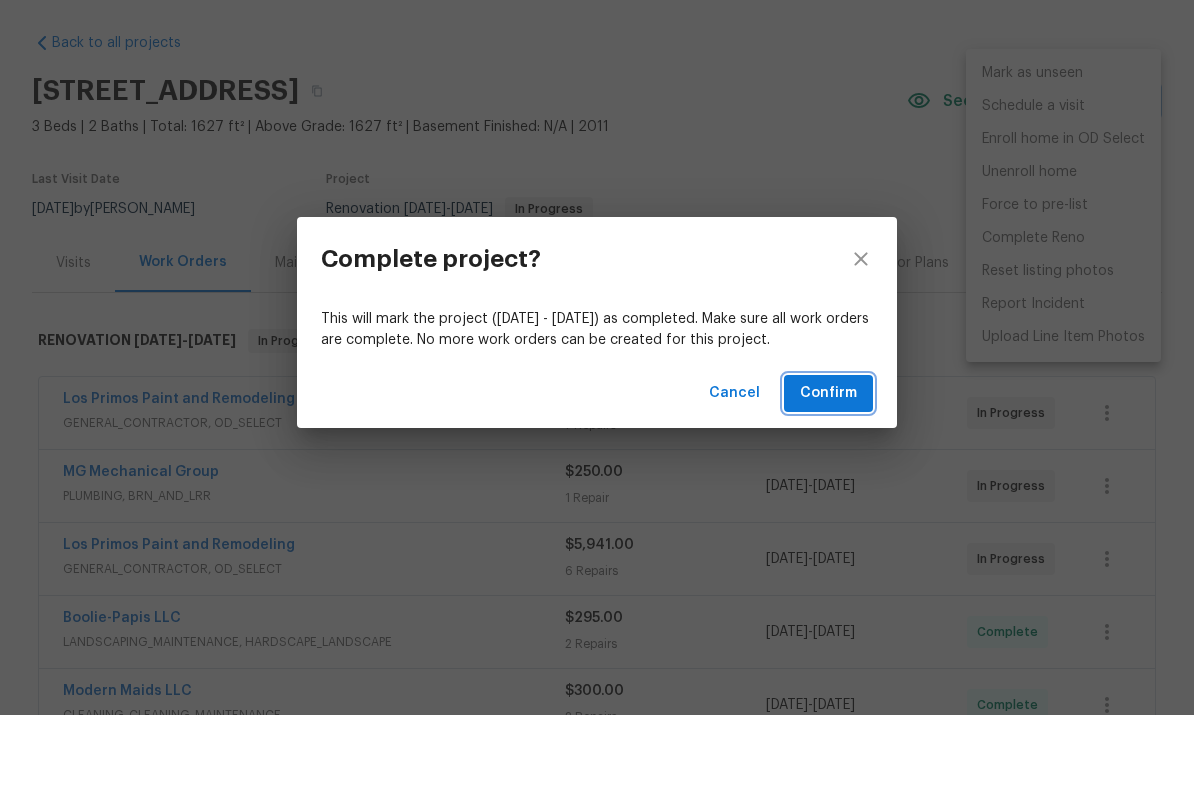 click on "Confirm" at bounding box center [828, 463] 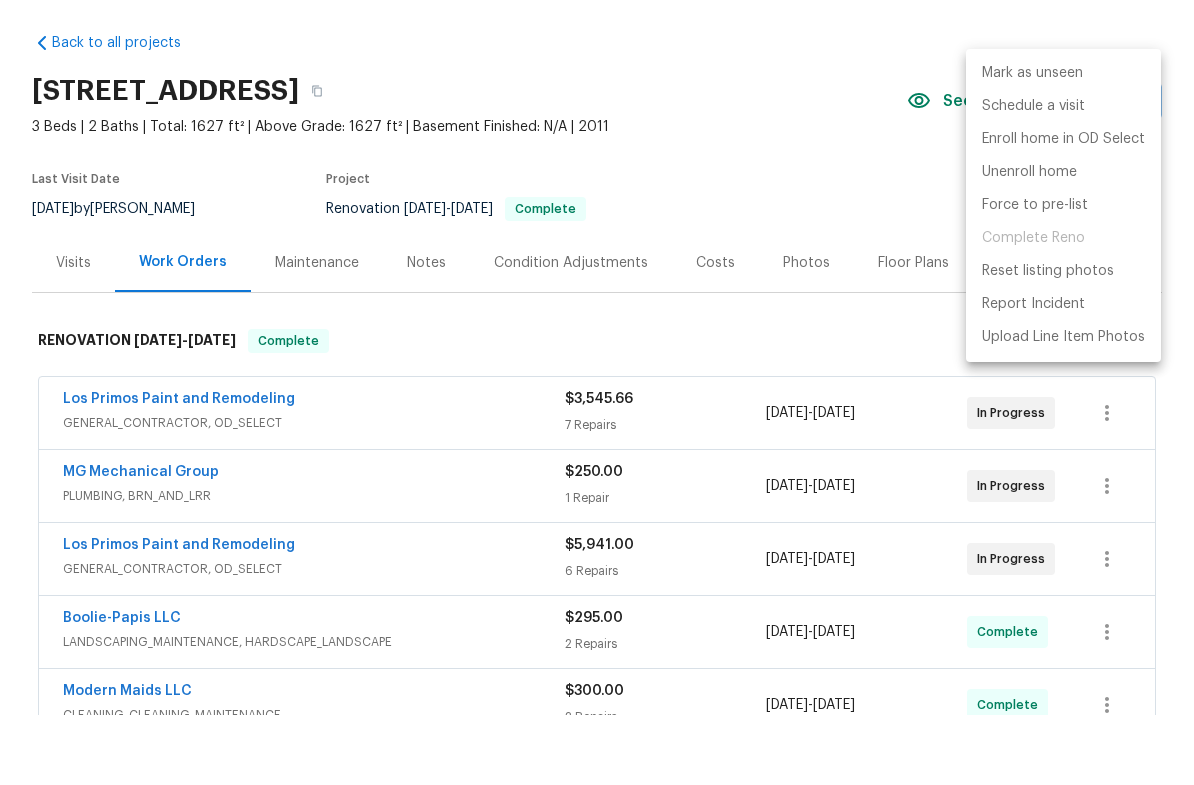 click at bounding box center [597, 392] 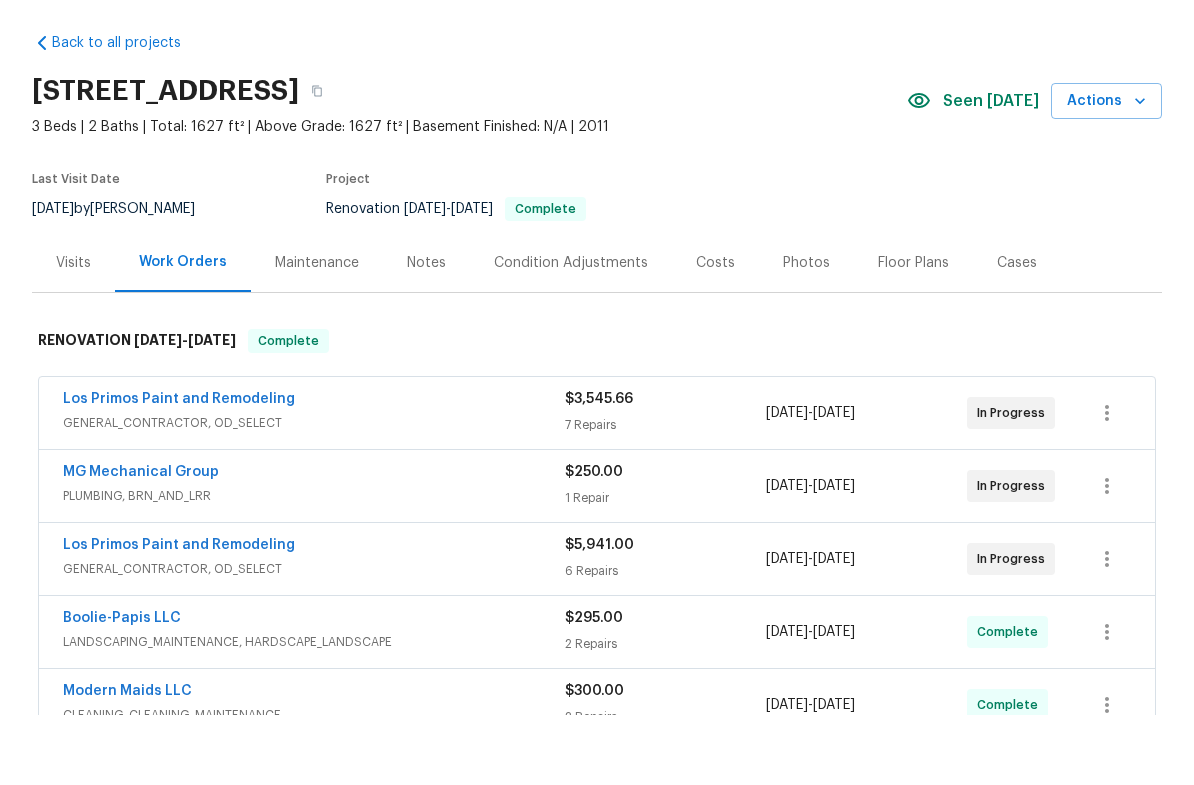 click on "Costs" at bounding box center (715, 333) 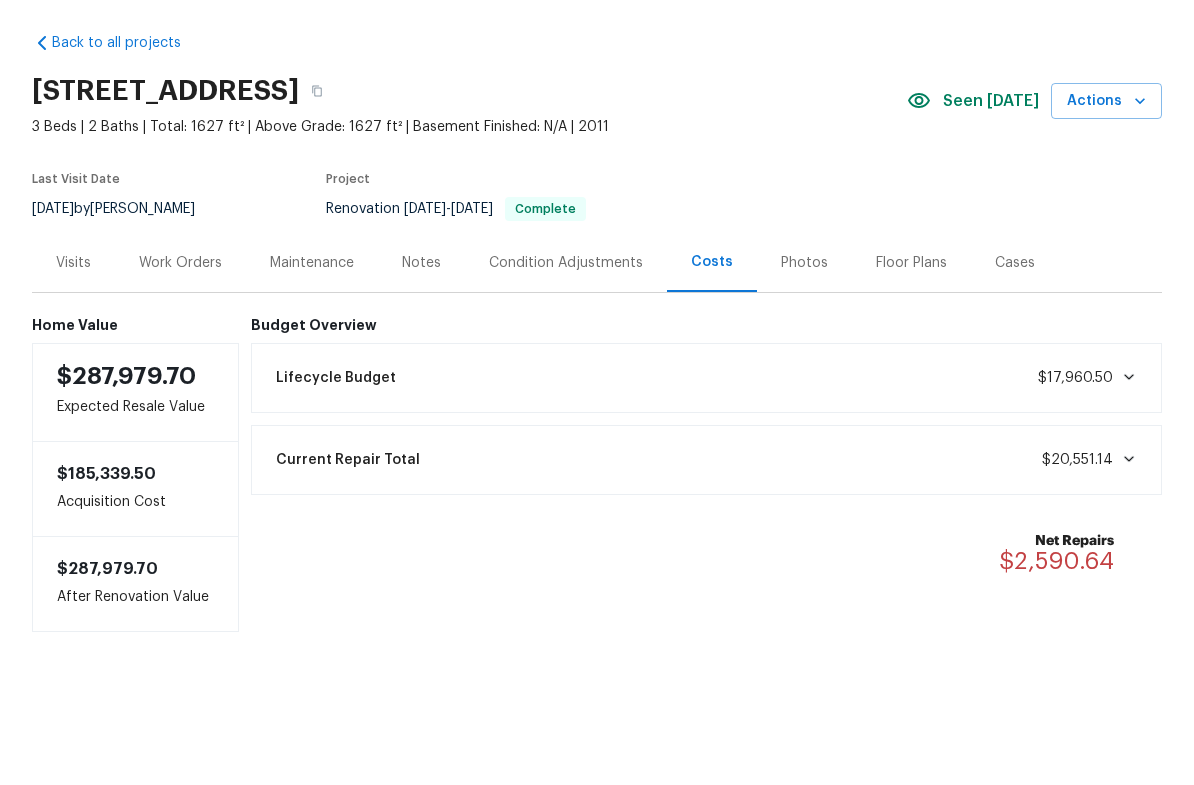 click on "Work Orders" at bounding box center (180, 333) 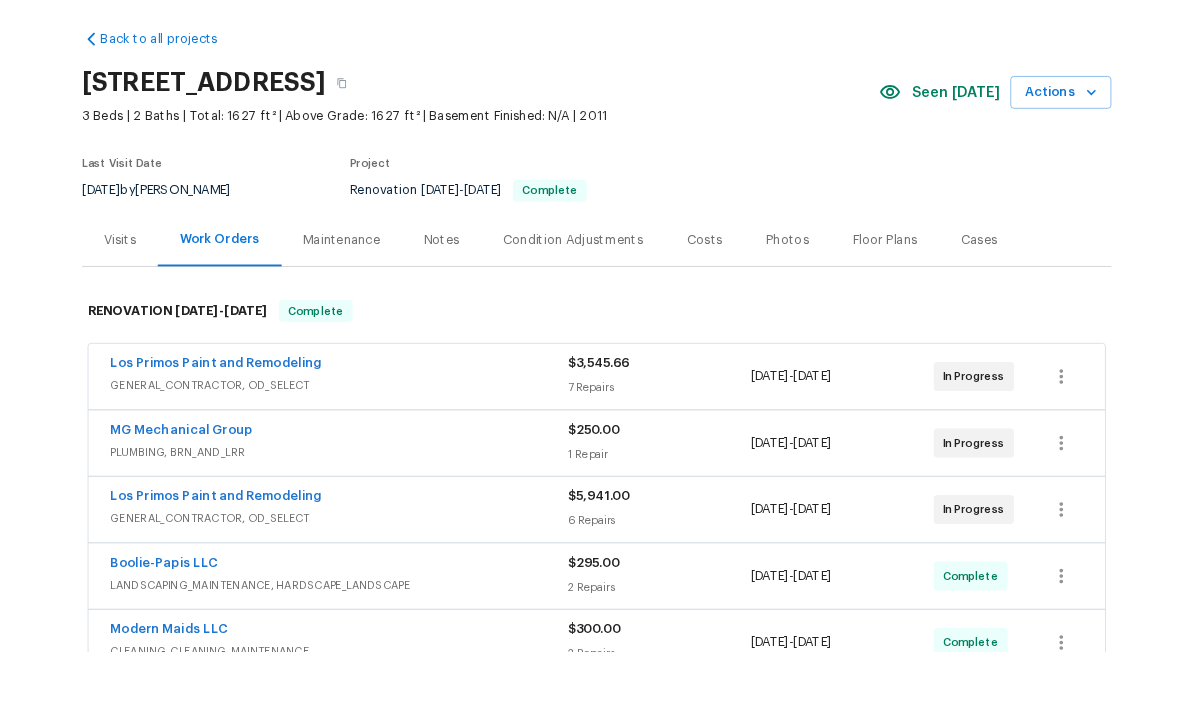 scroll, scrollTop: 0, scrollLeft: 0, axis: both 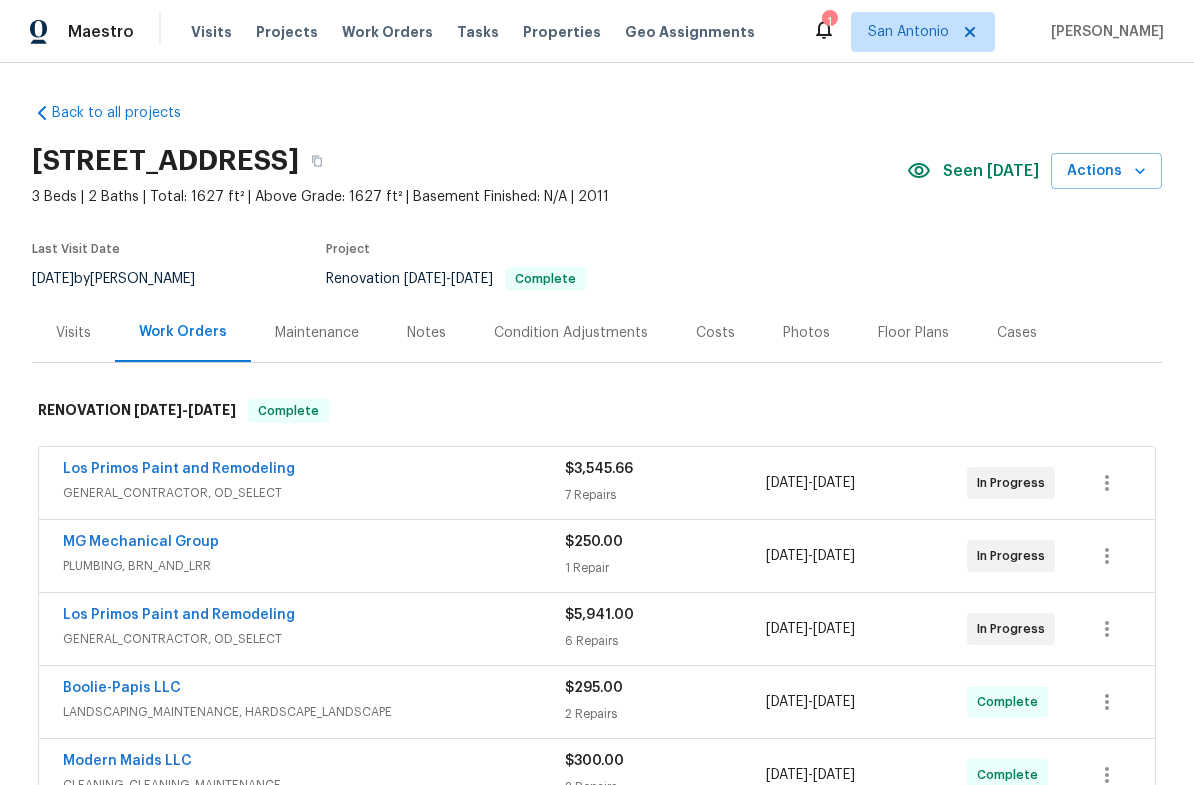 click 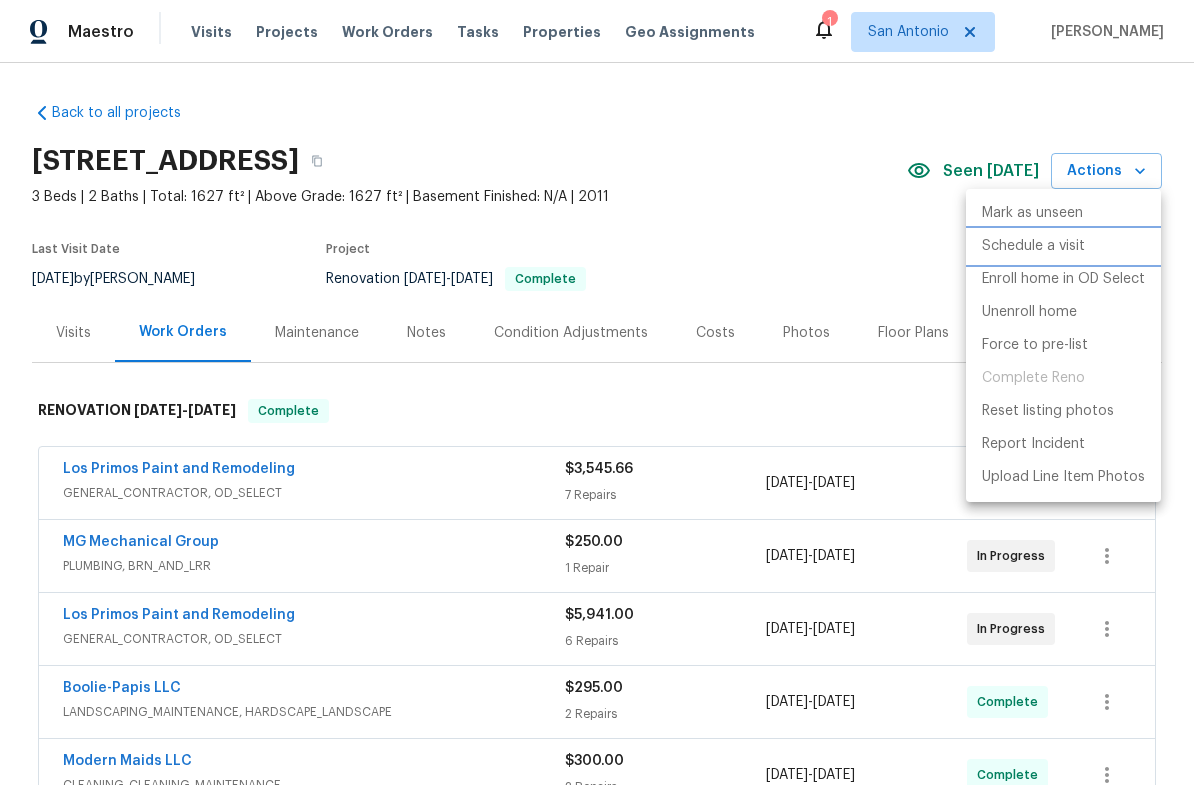 click on "Schedule a visit" at bounding box center (1033, 246) 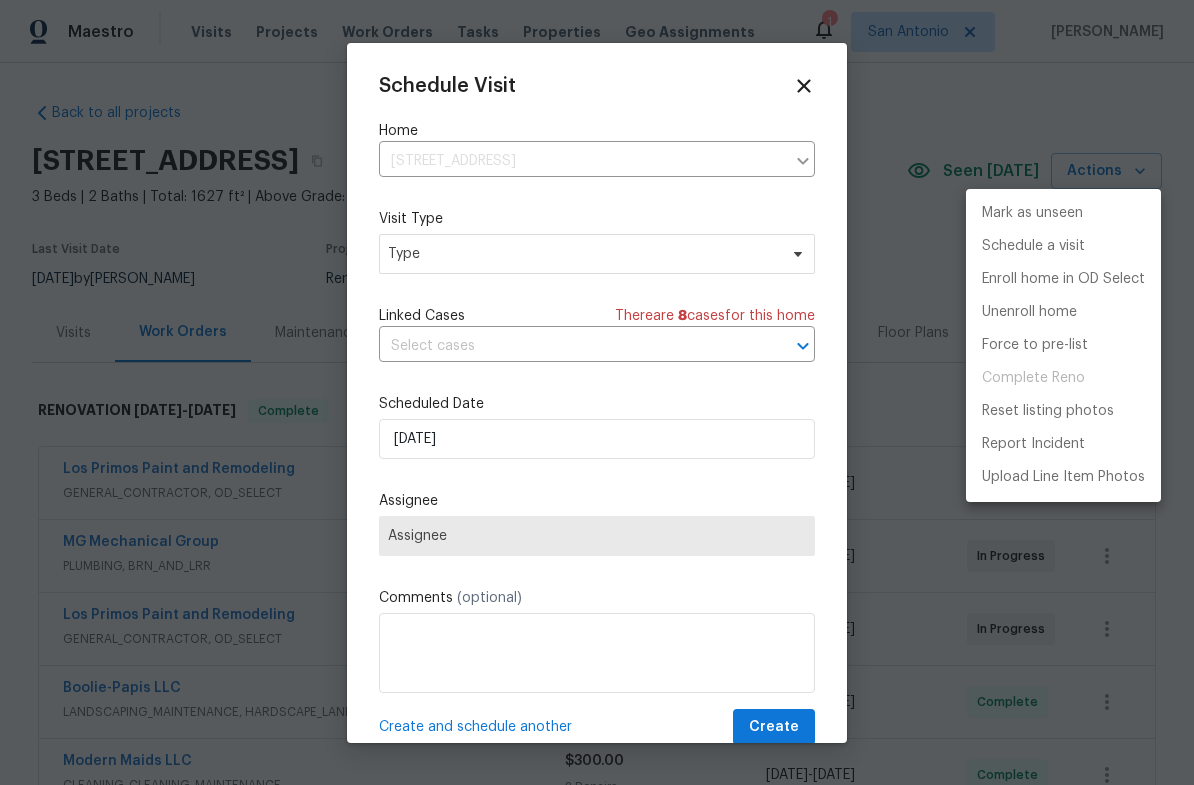 click at bounding box center (597, 392) 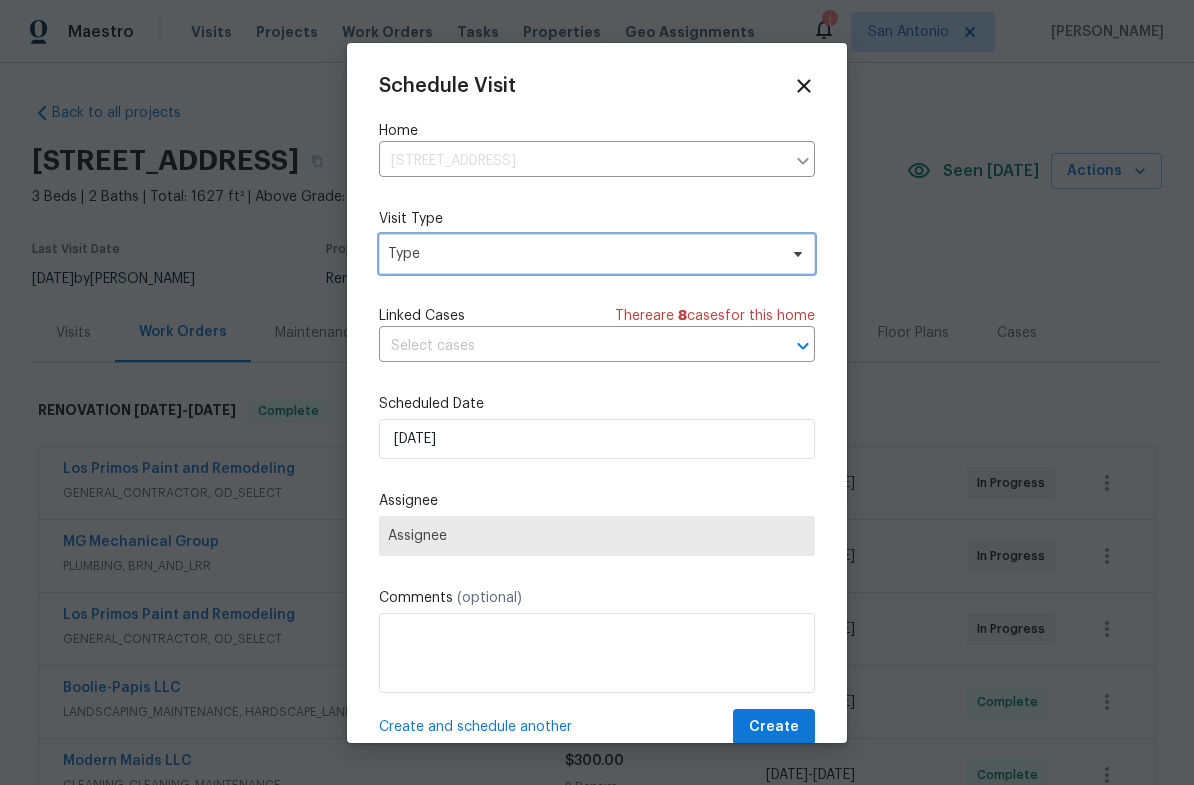 click on "Type" at bounding box center [582, 254] 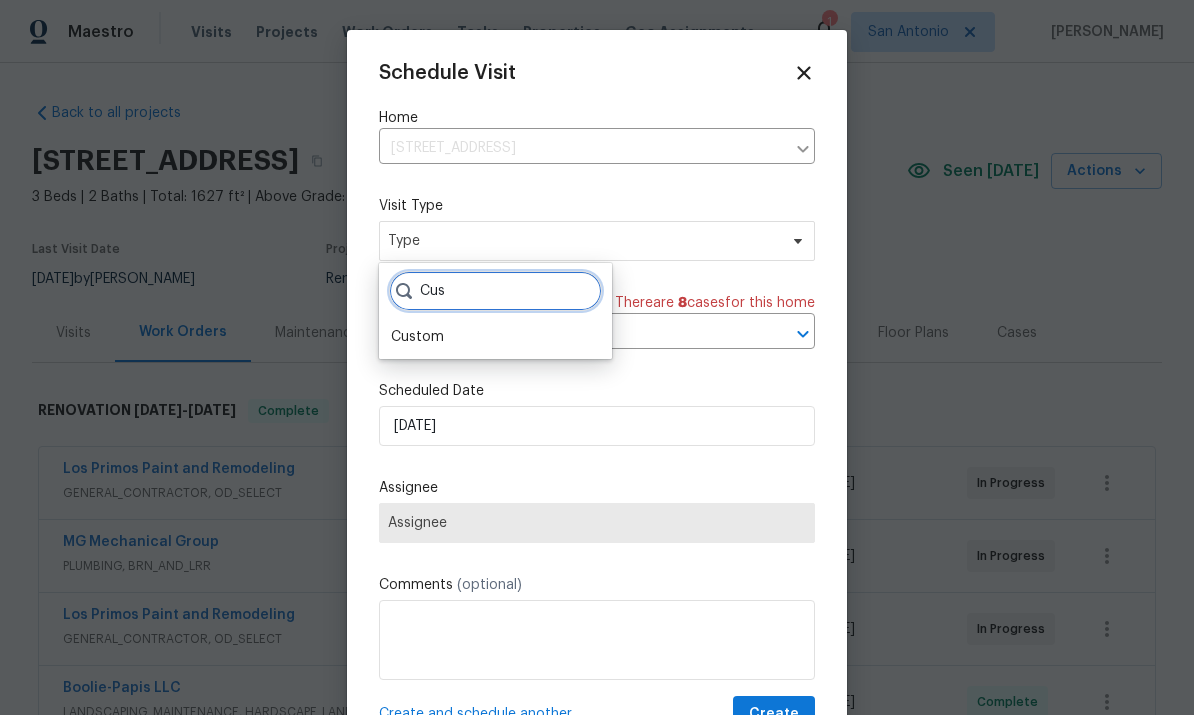 type on "Cus" 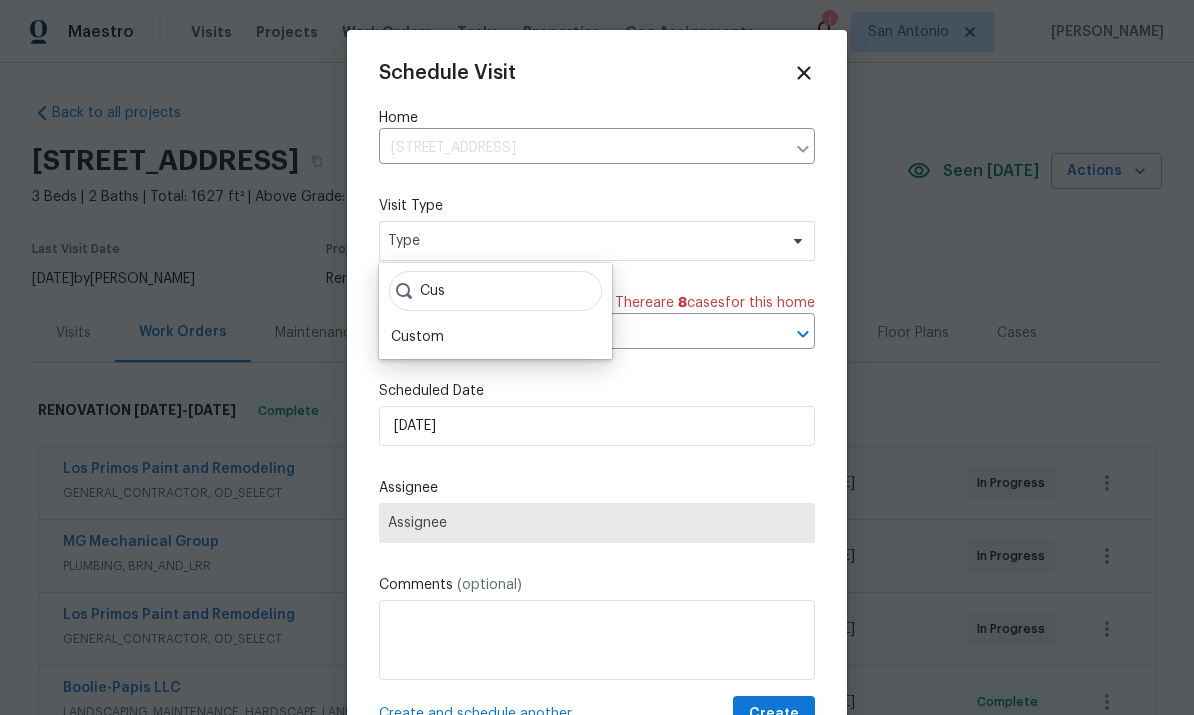 click on "Custom" at bounding box center (417, 337) 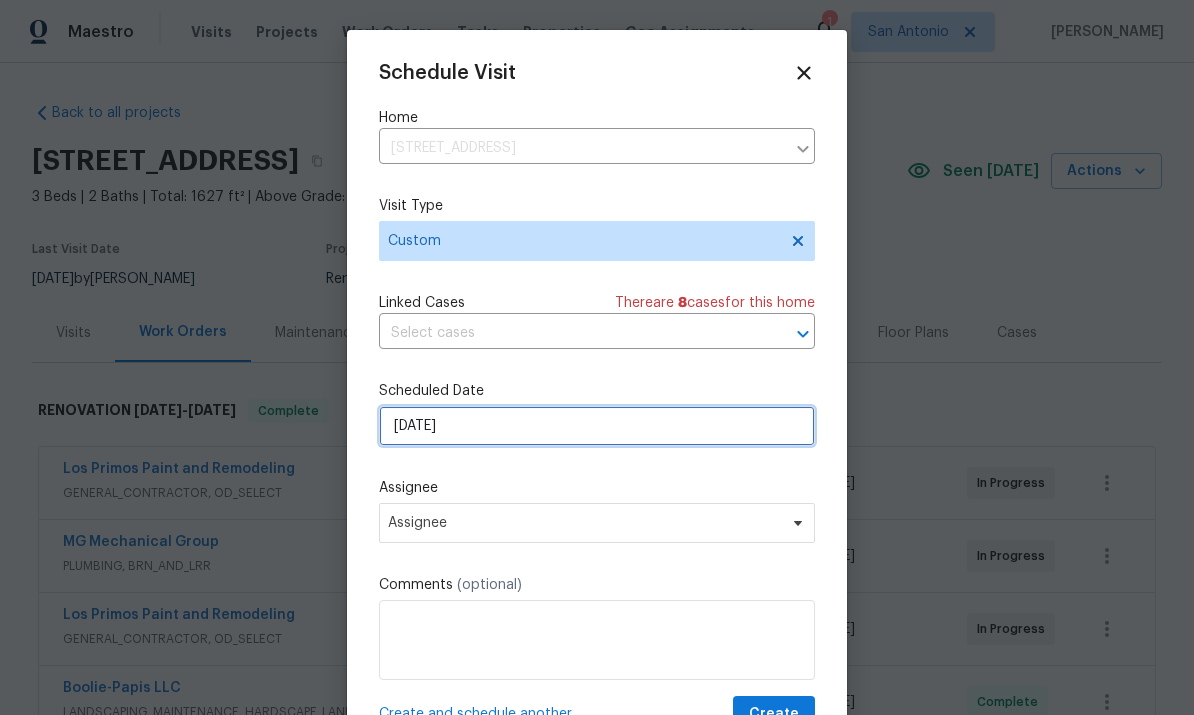 click on "7/9/2025" at bounding box center (597, 426) 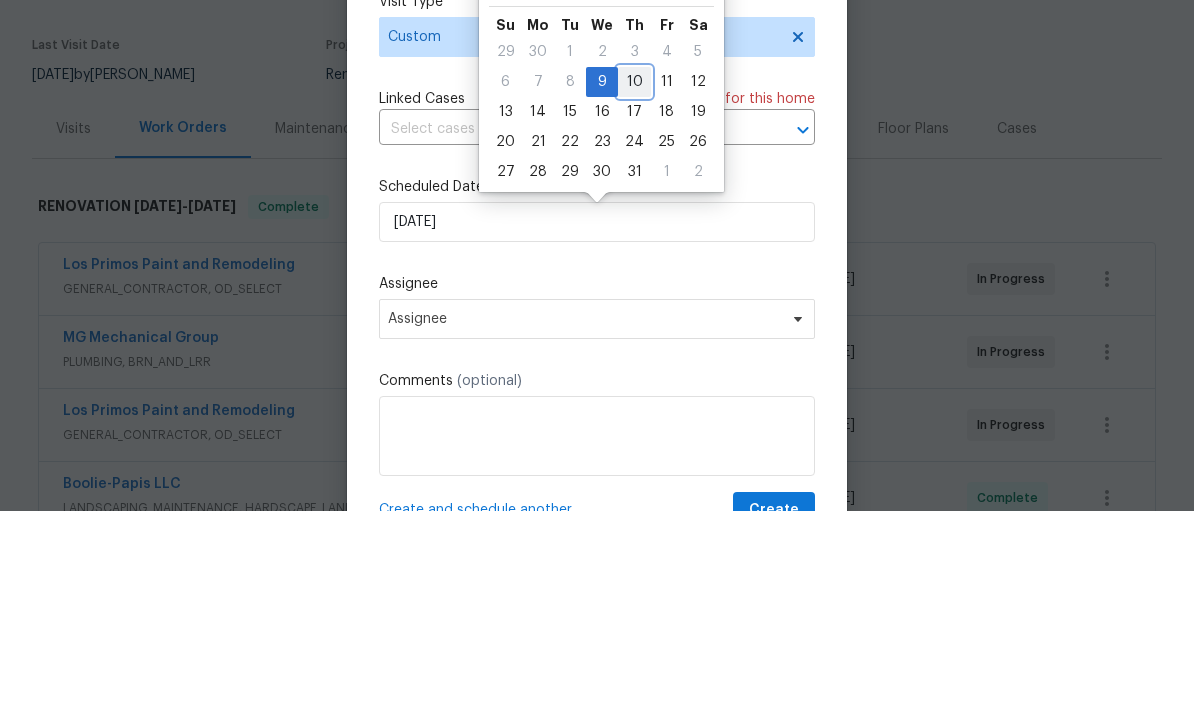 click on "10" at bounding box center [634, 286] 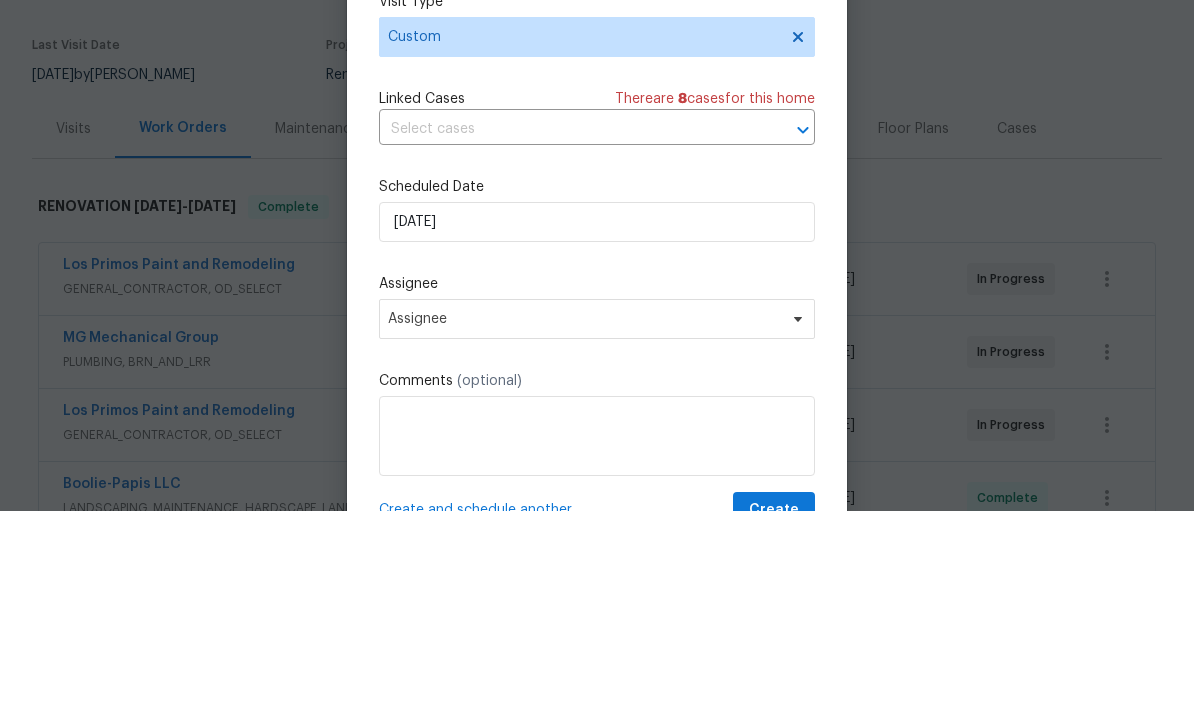 scroll, scrollTop: 75, scrollLeft: 0, axis: vertical 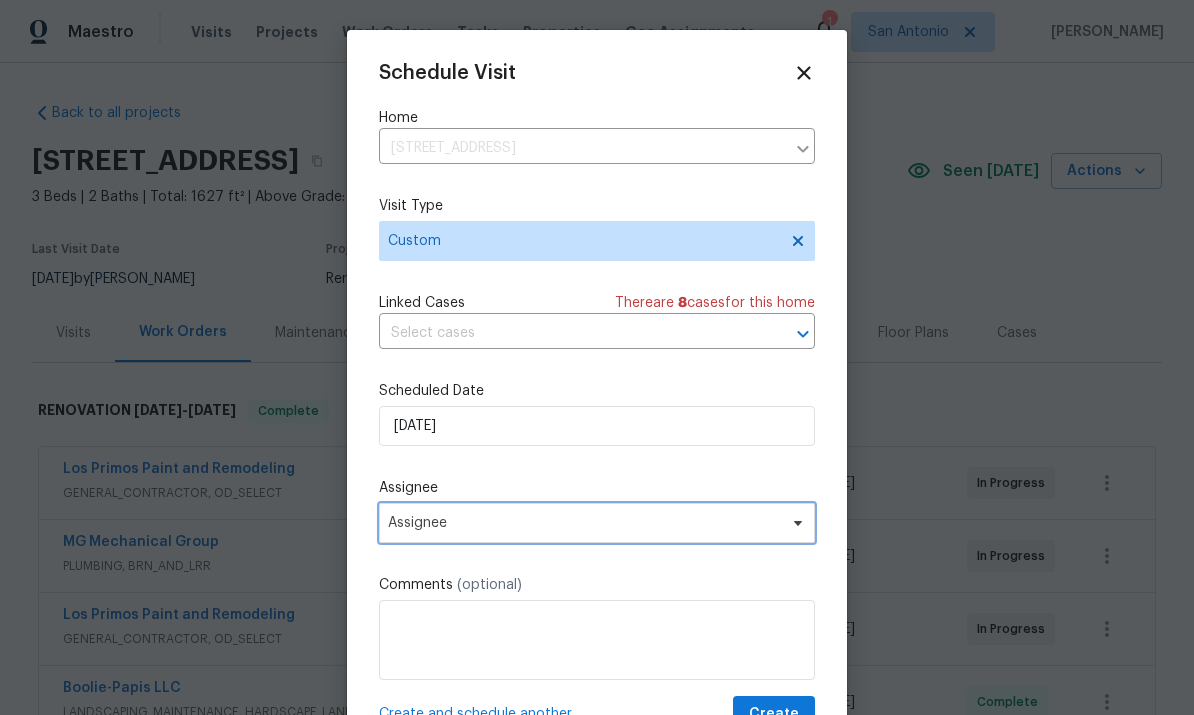 click on "Assignee" at bounding box center (597, 523) 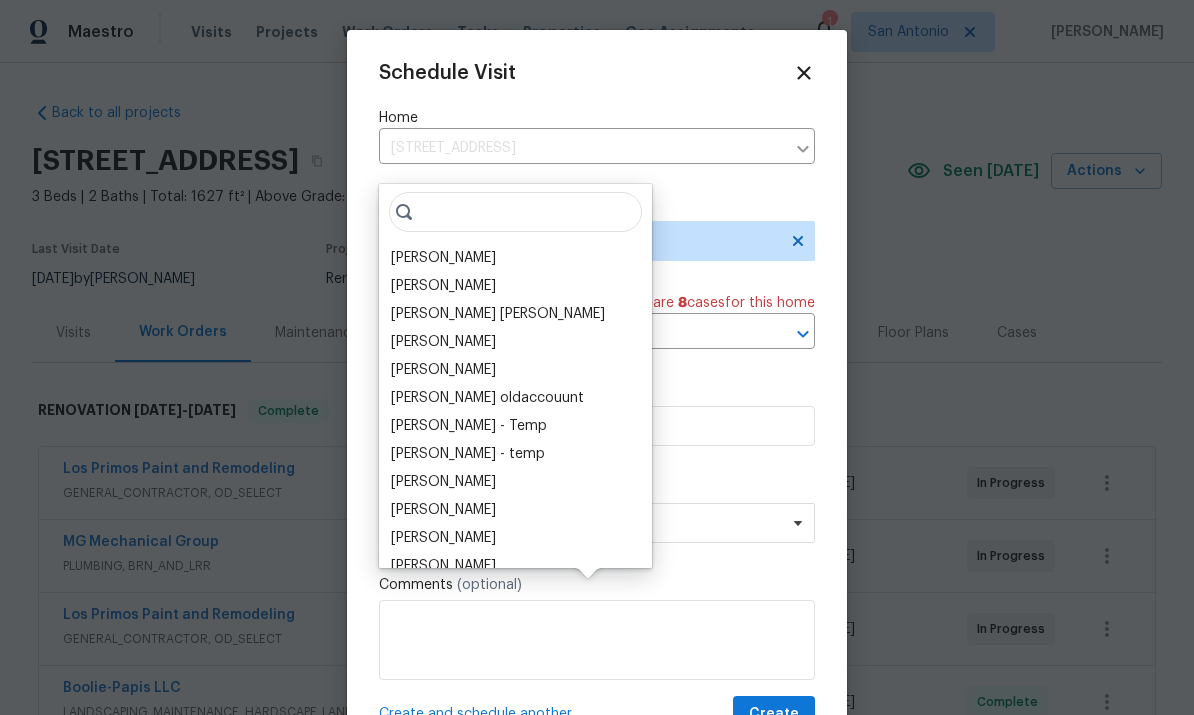 click on "[PERSON_NAME]" at bounding box center (443, 258) 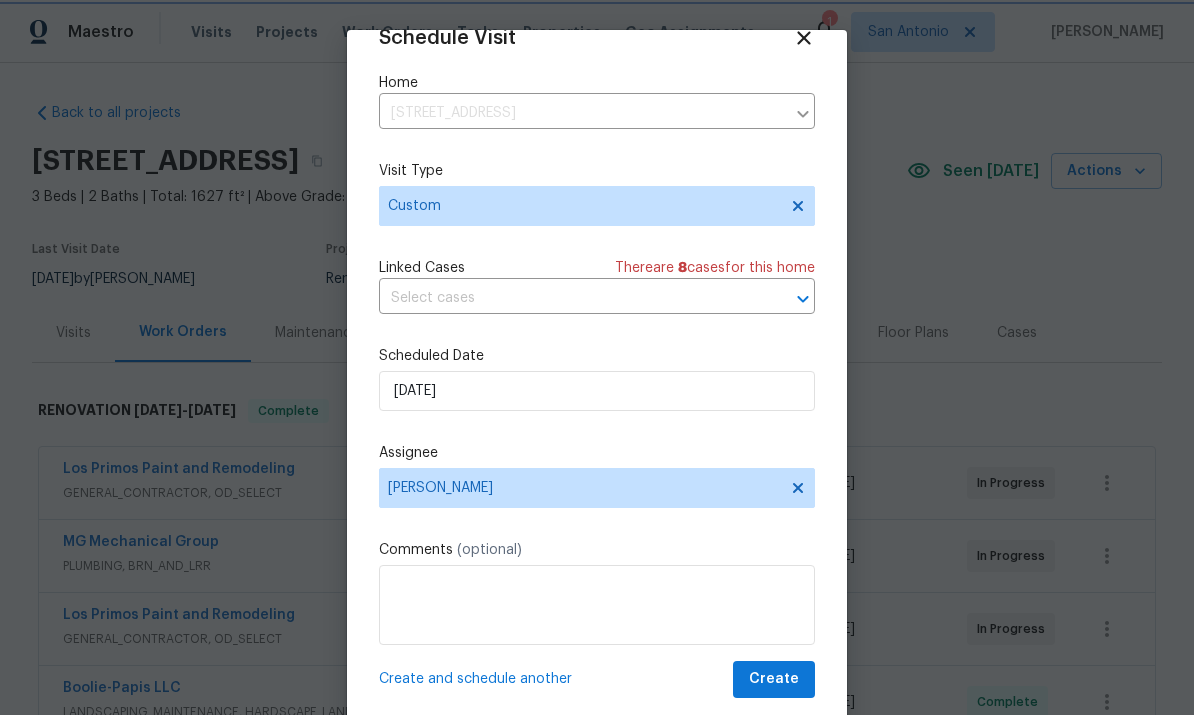 scroll, scrollTop: 39, scrollLeft: 0, axis: vertical 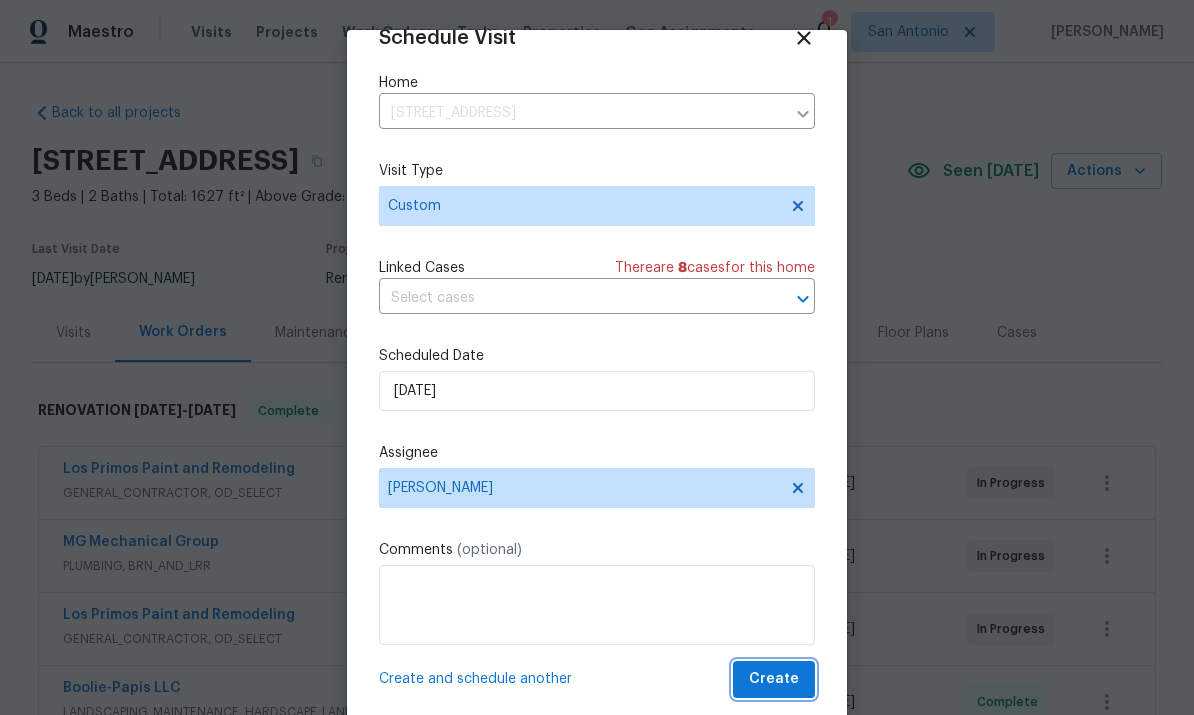 click on "Create" at bounding box center (774, 679) 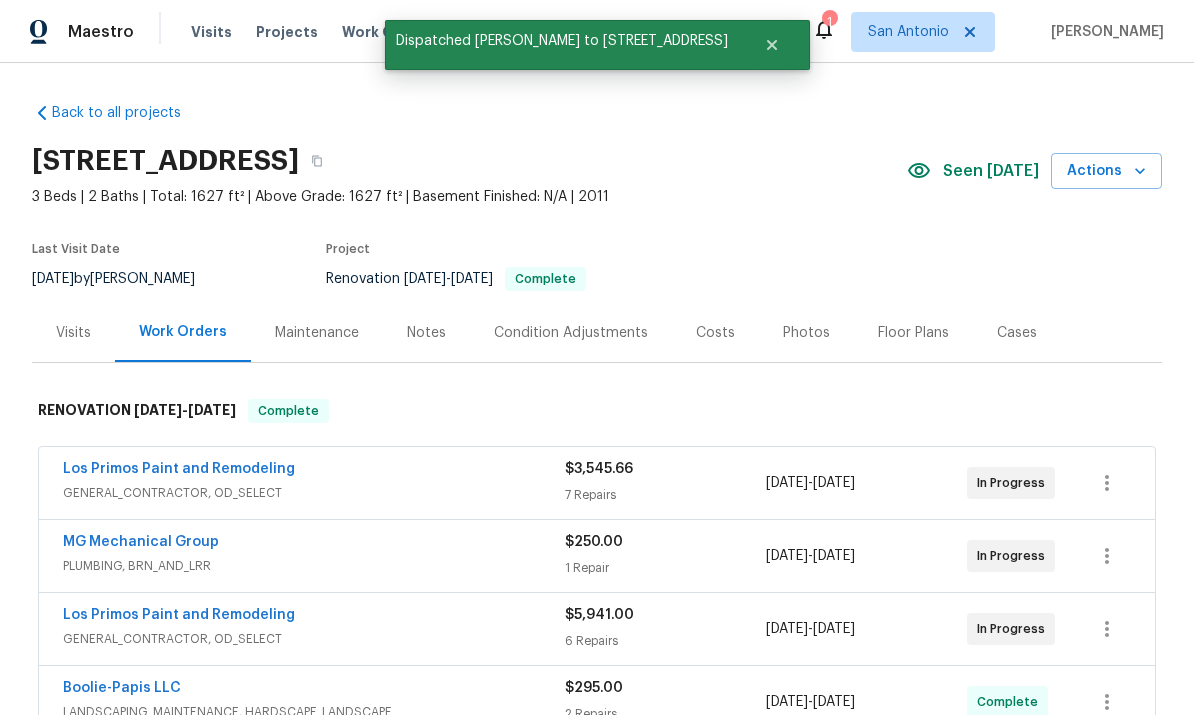scroll, scrollTop: 0, scrollLeft: 0, axis: both 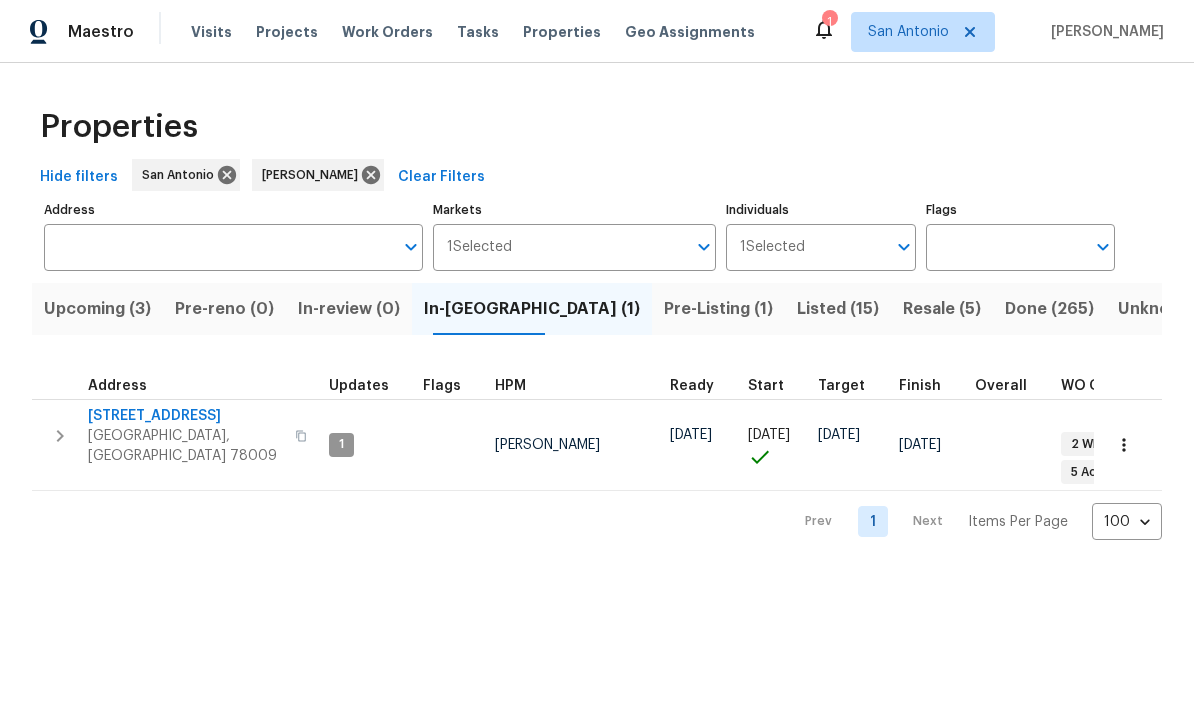 click on "Pre-Listing (1)" at bounding box center [718, 309] 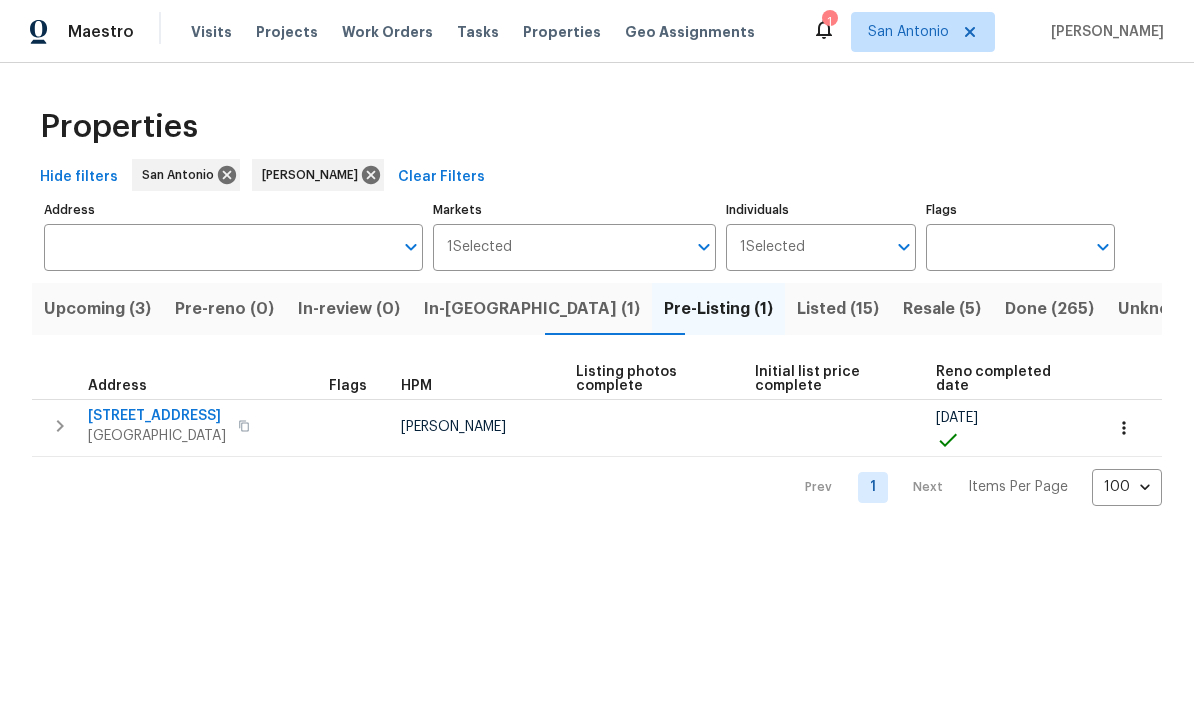 click on "In-[GEOGRAPHIC_DATA] (1)" at bounding box center (532, 309) 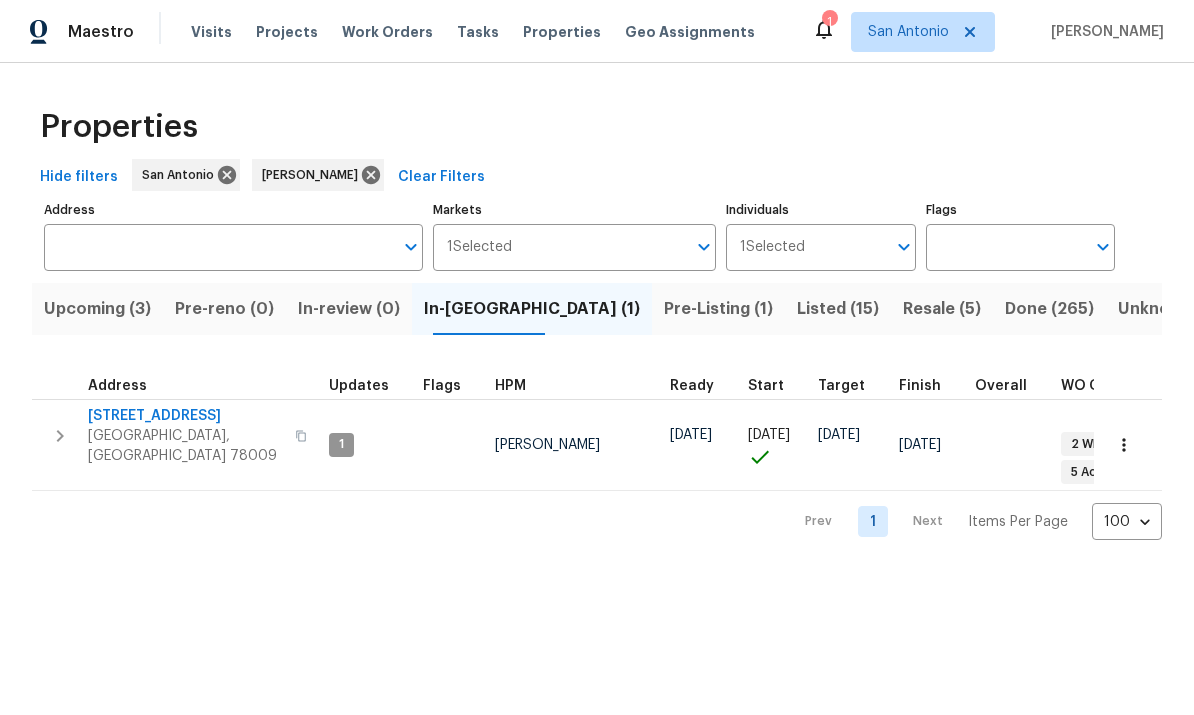 click on "Upcoming (3)" at bounding box center [97, 309] 